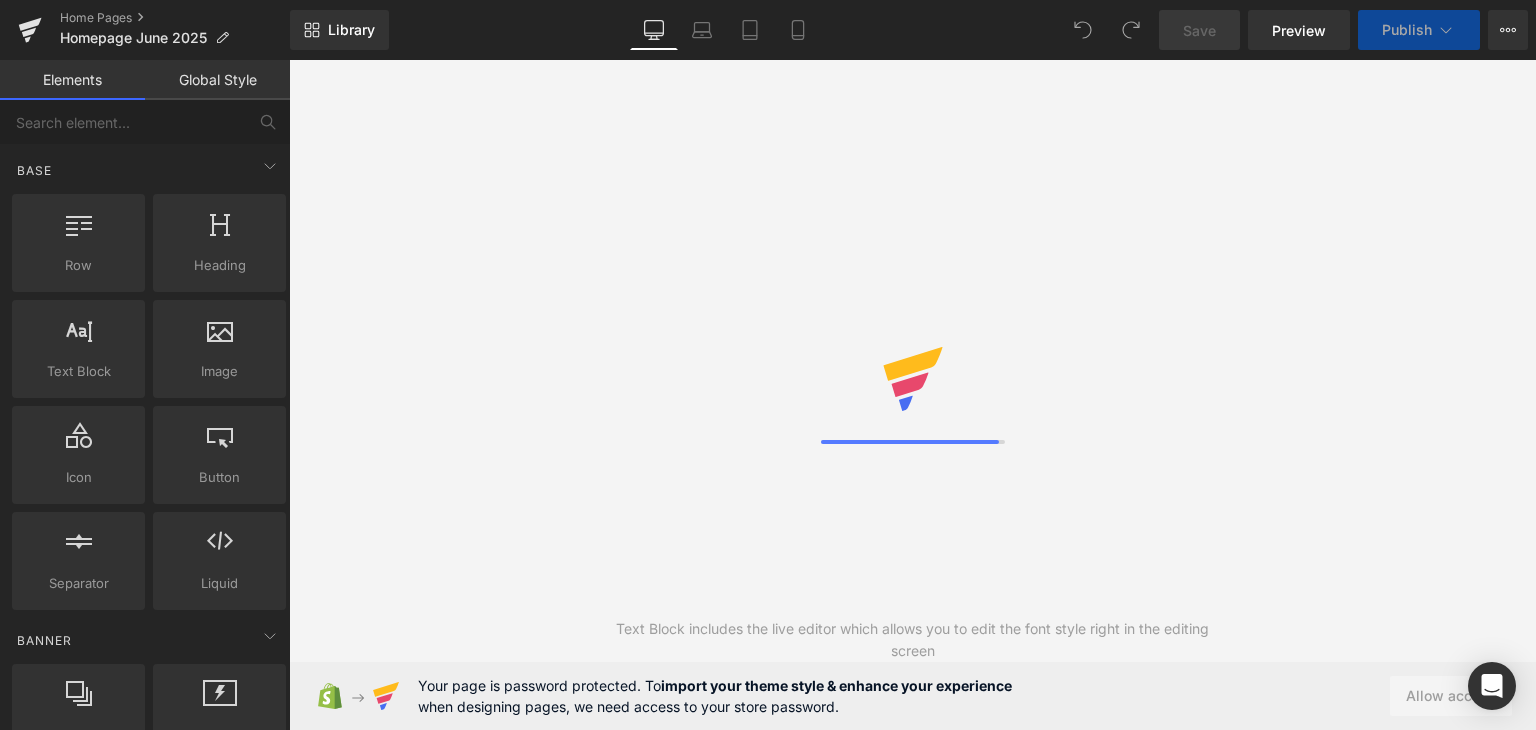 scroll, scrollTop: 0, scrollLeft: 0, axis: both 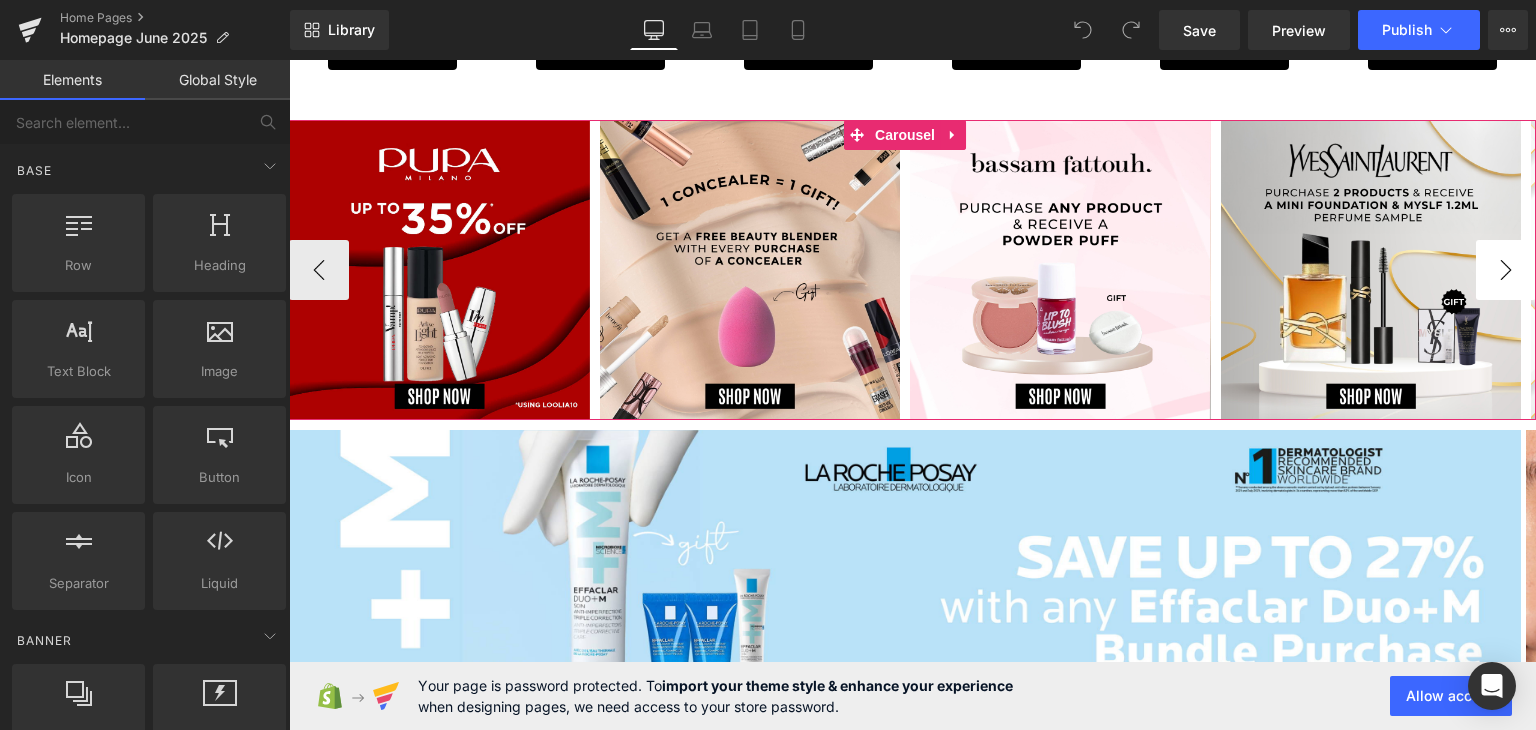 click on "›" at bounding box center [1506, 270] 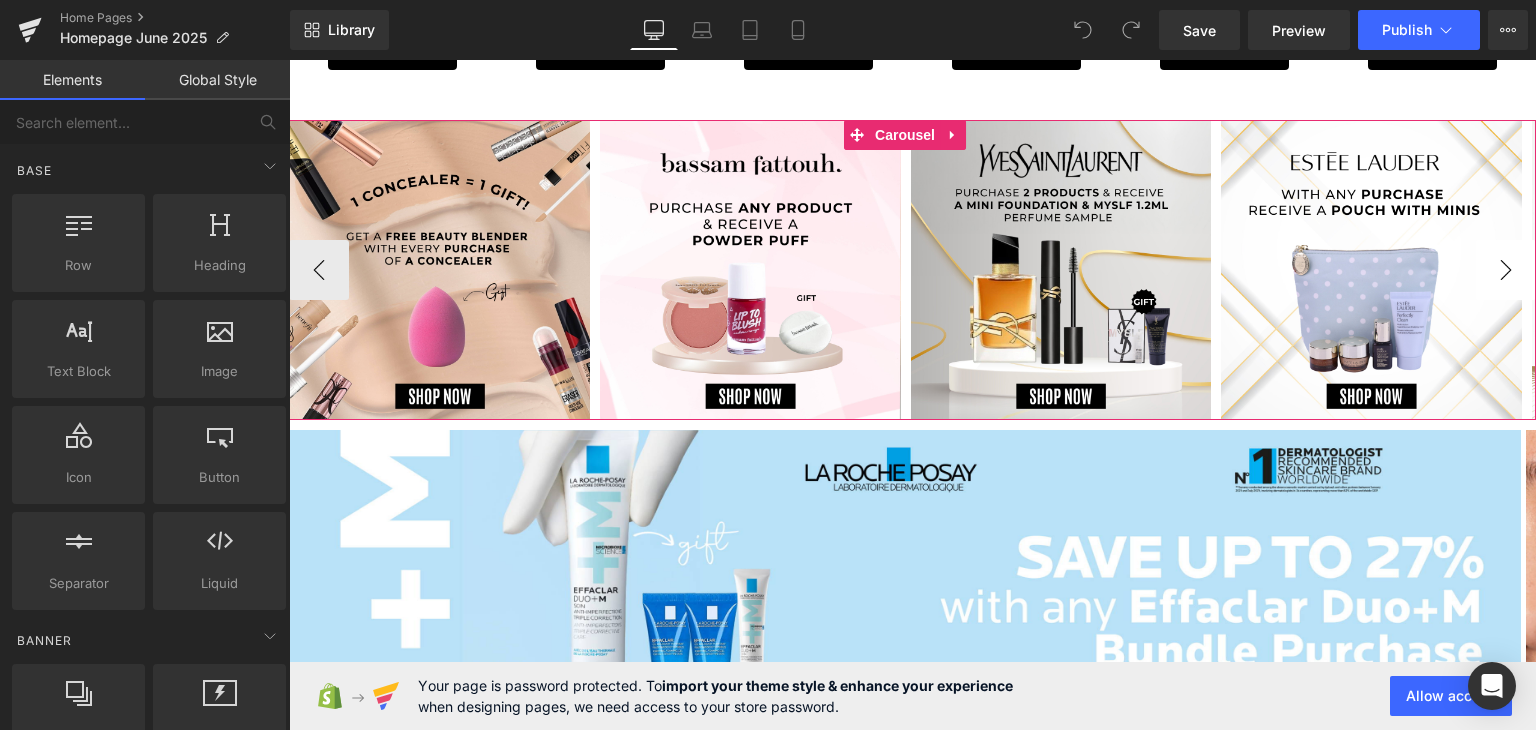 click on "›" at bounding box center (1506, 270) 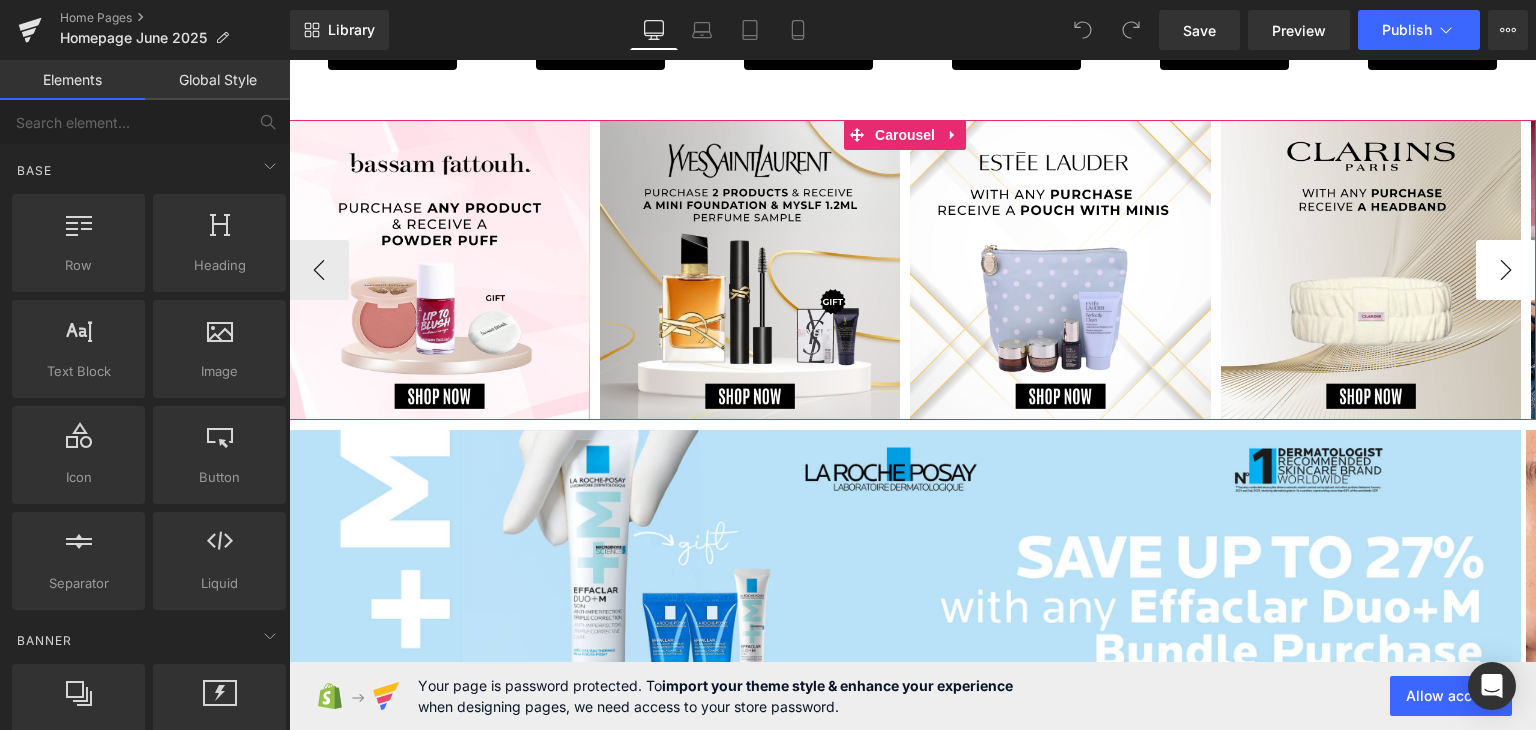 click on "›" at bounding box center (1506, 270) 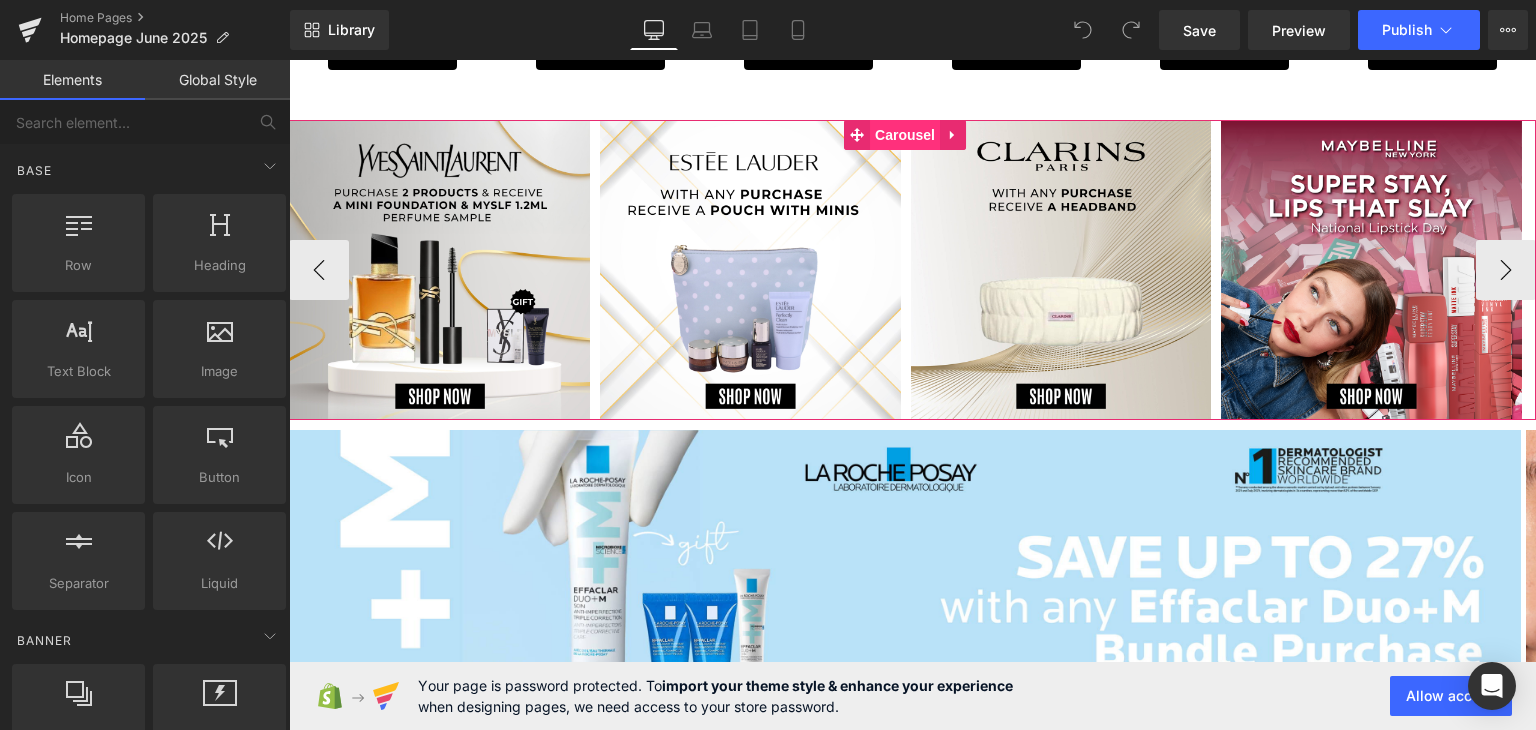click on "Carousel" at bounding box center [905, 135] 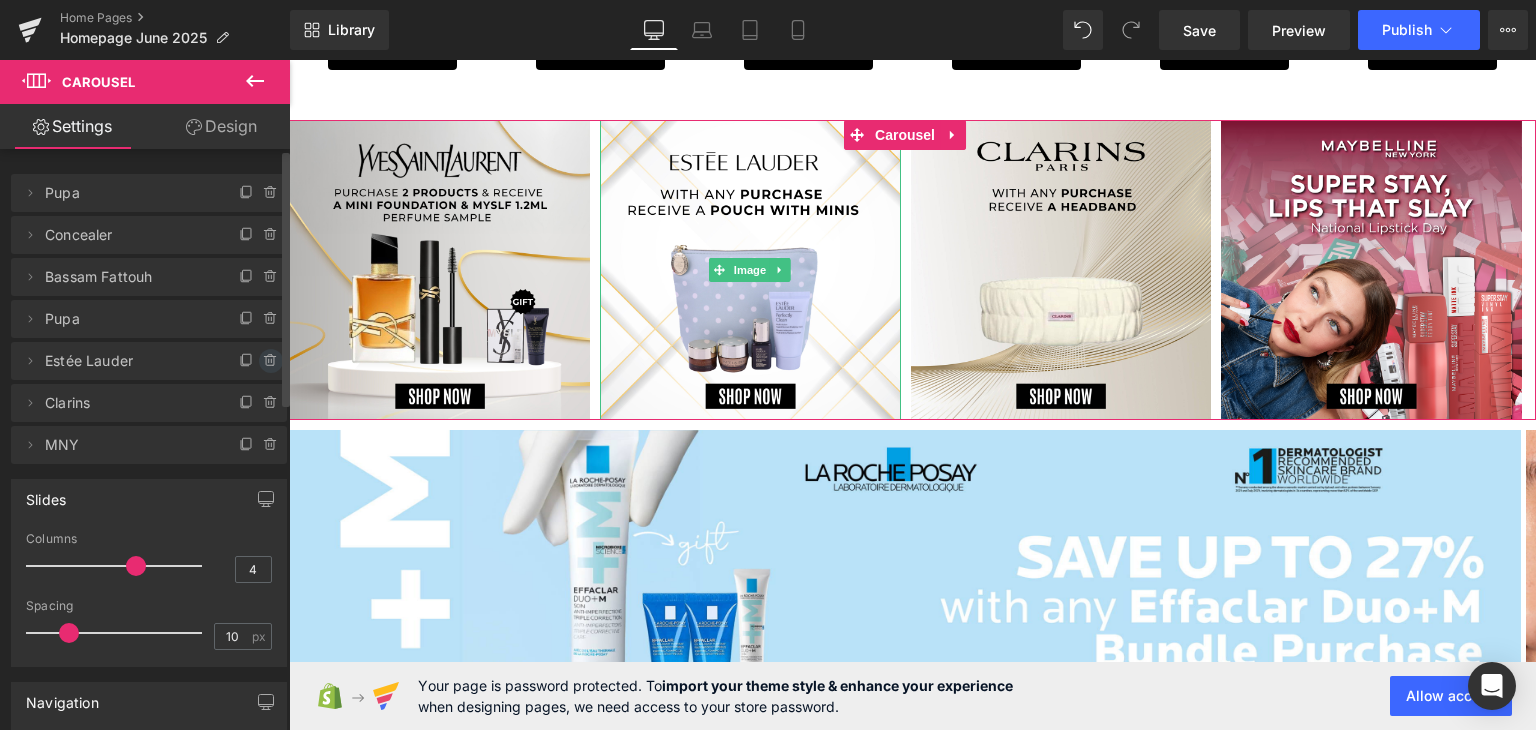 click 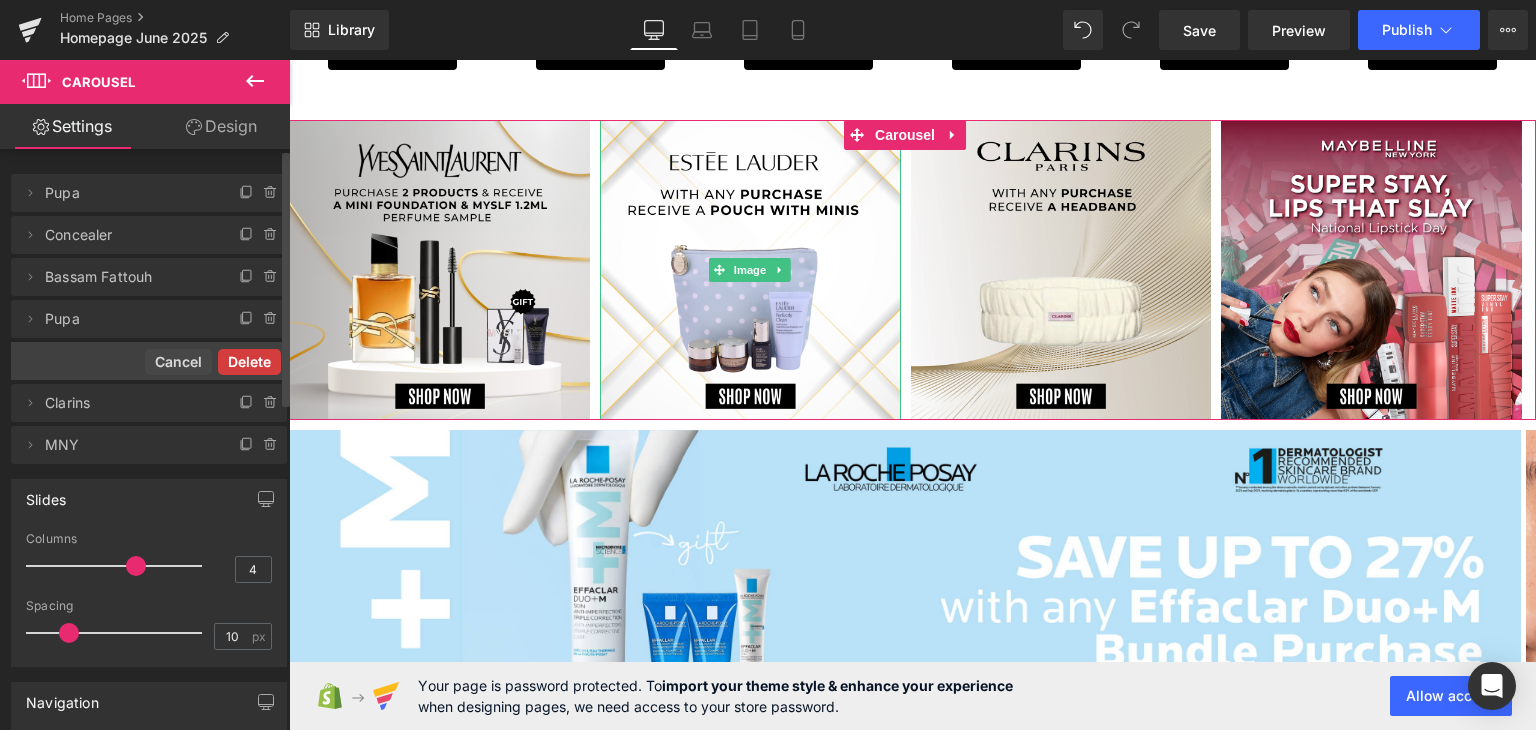 click on "Delete" at bounding box center [249, 362] 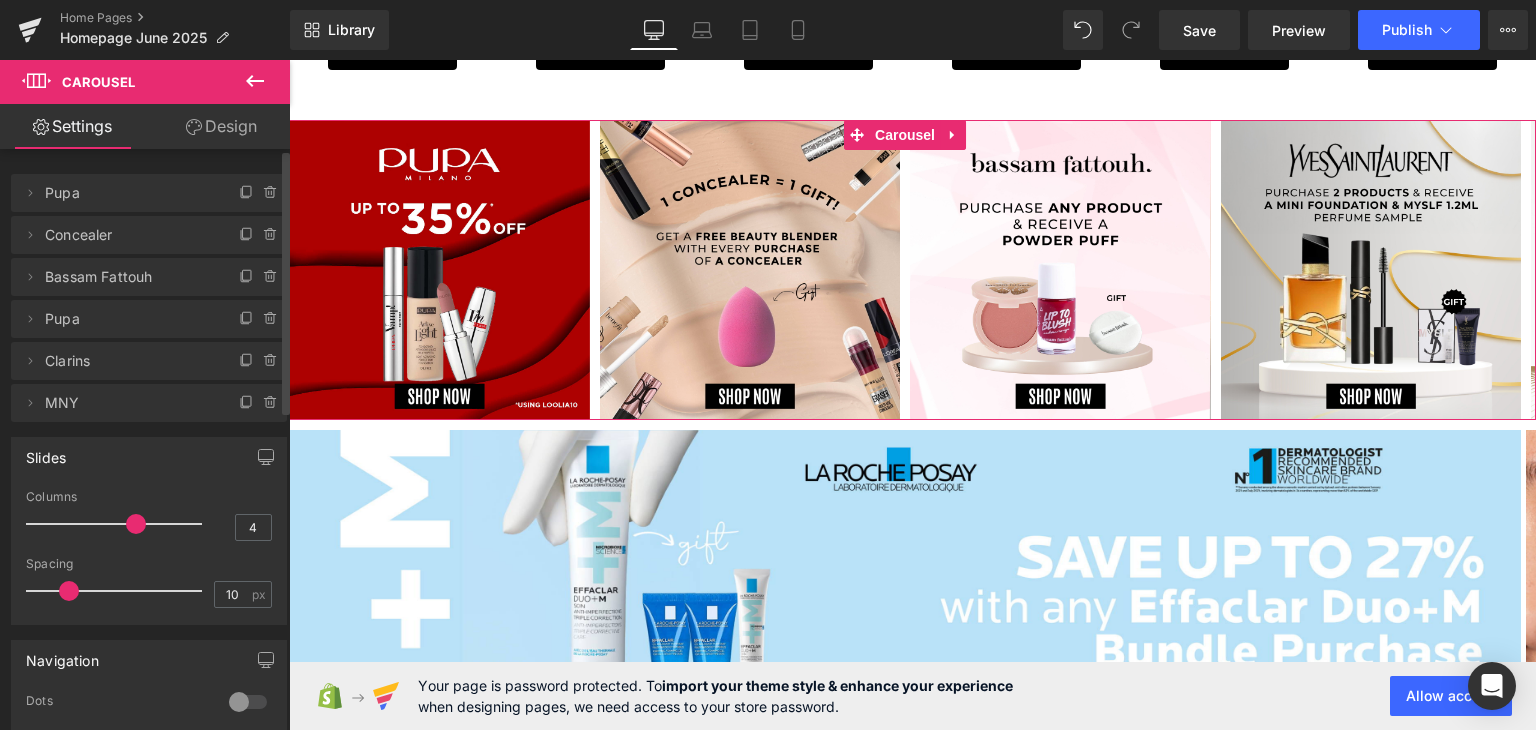 click at bounding box center (119, 524) 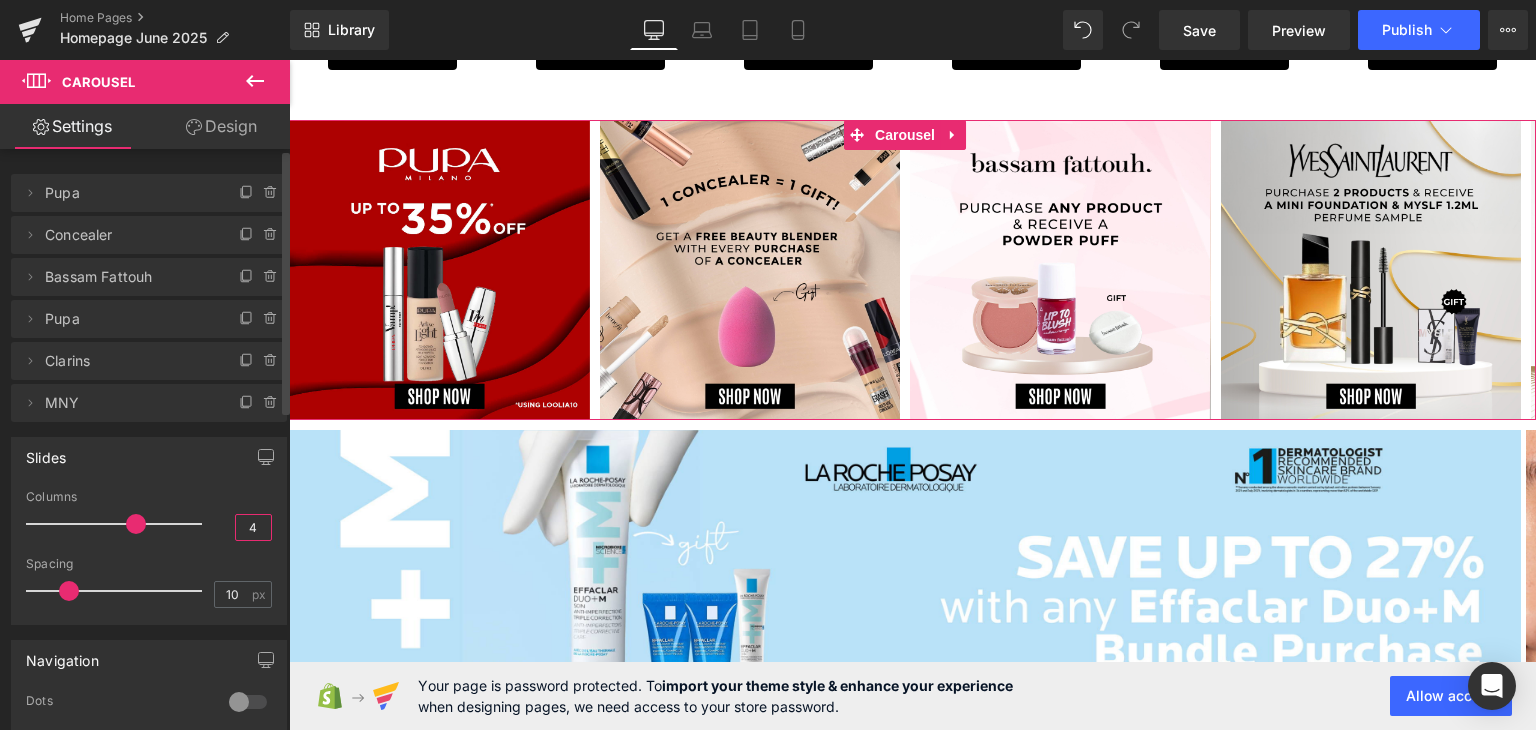 drag, startPoint x: 255, startPoint y: 525, endPoint x: 231, endPoint y: 525, distance: 24 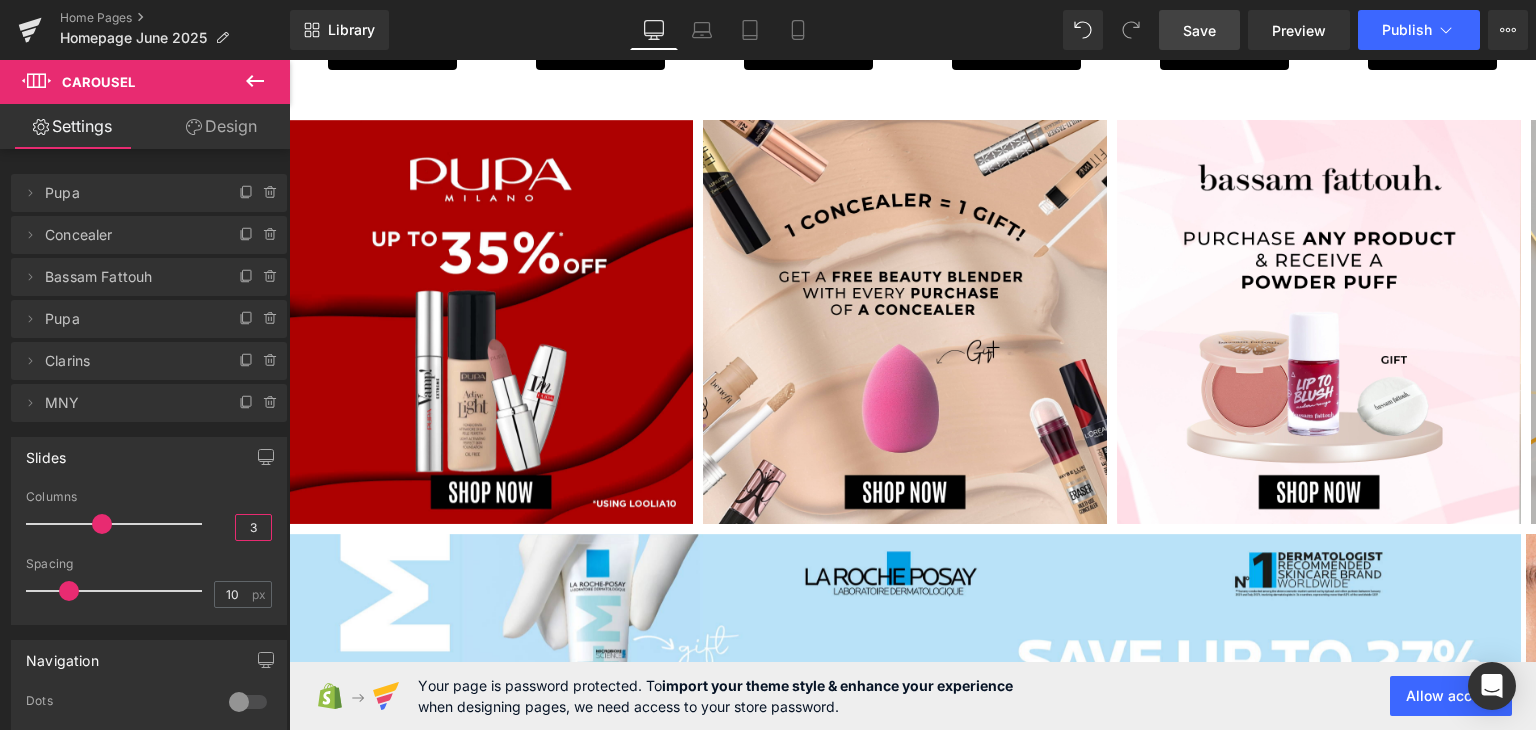 type on "3" 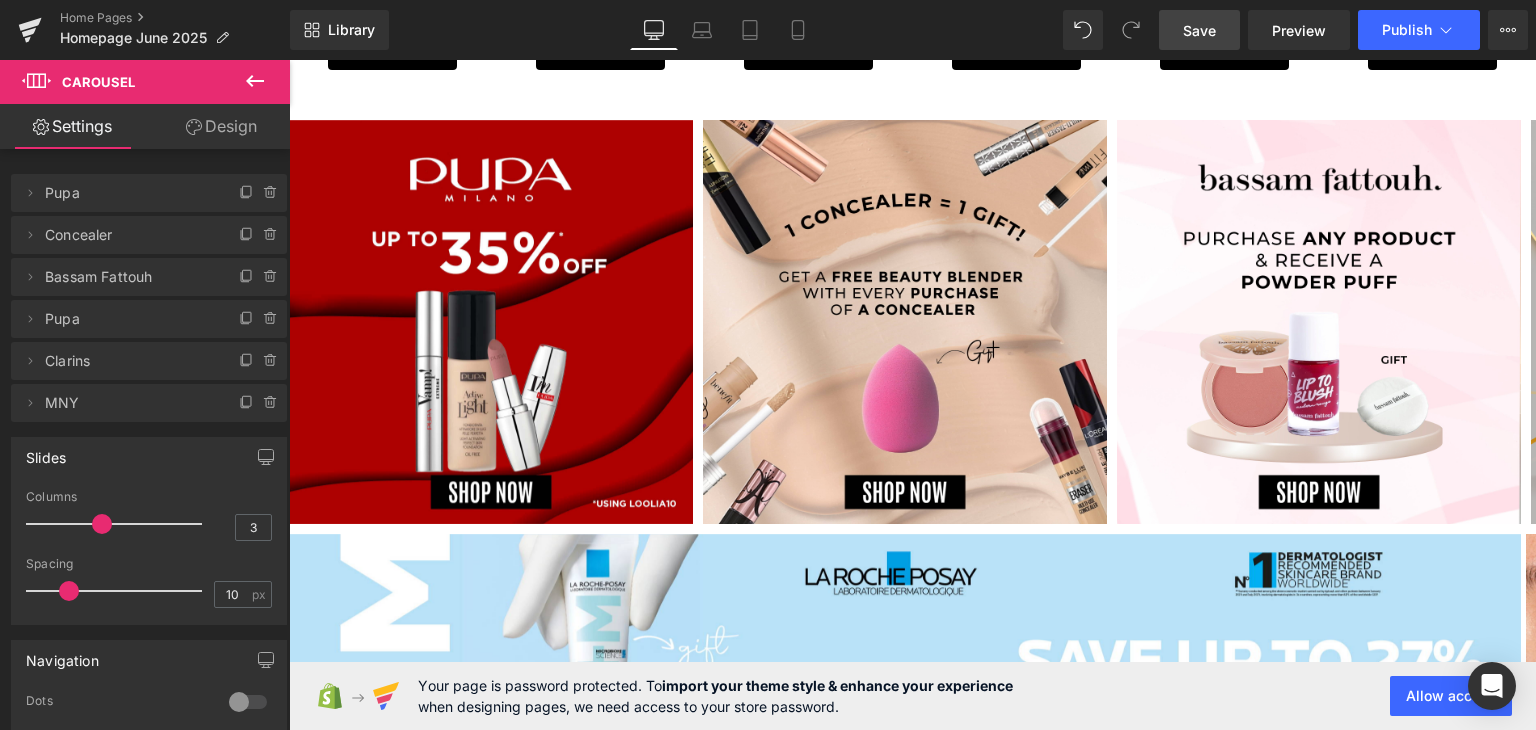 click on "Save" at bounding box center [1199, 30] 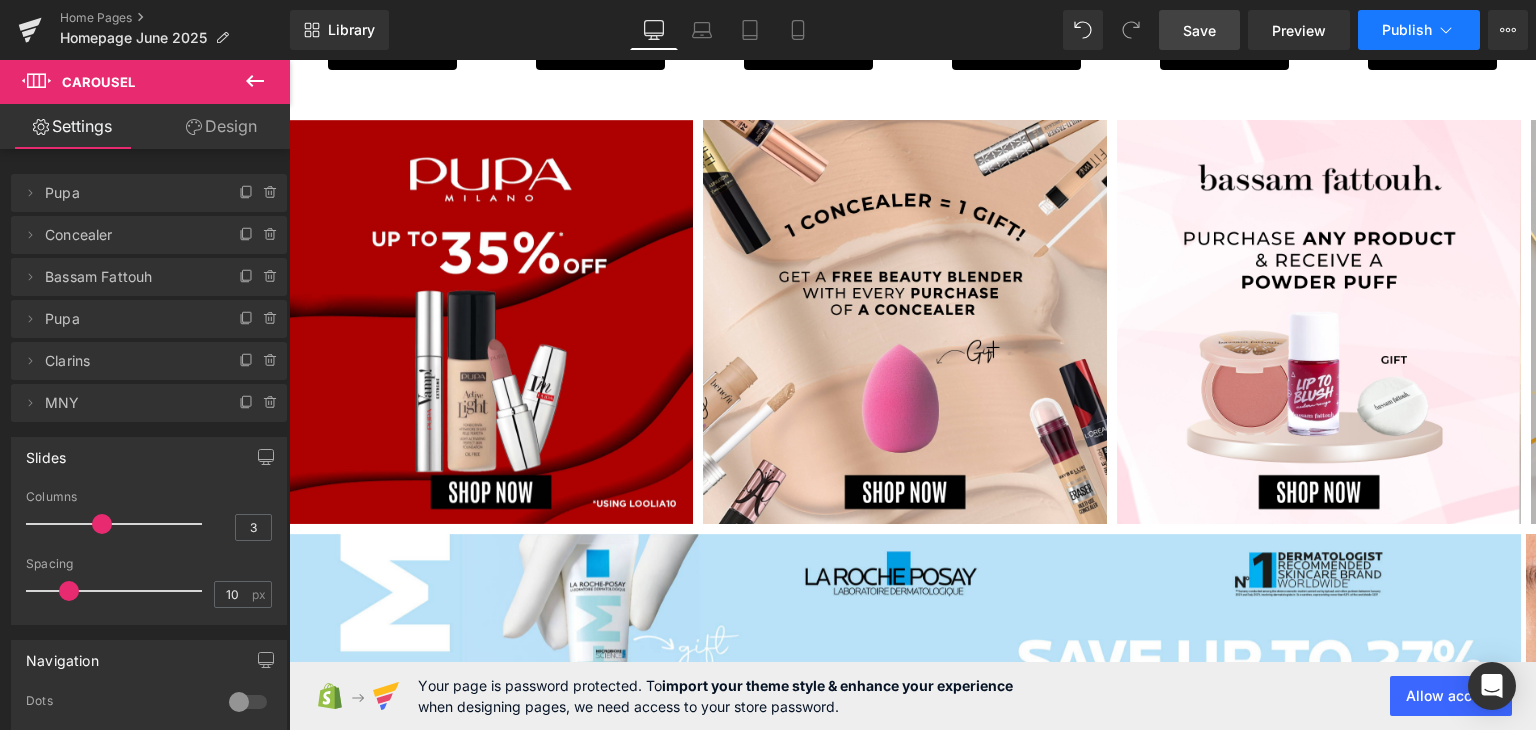 click on "Publish" at bounding box center (1407, 30) 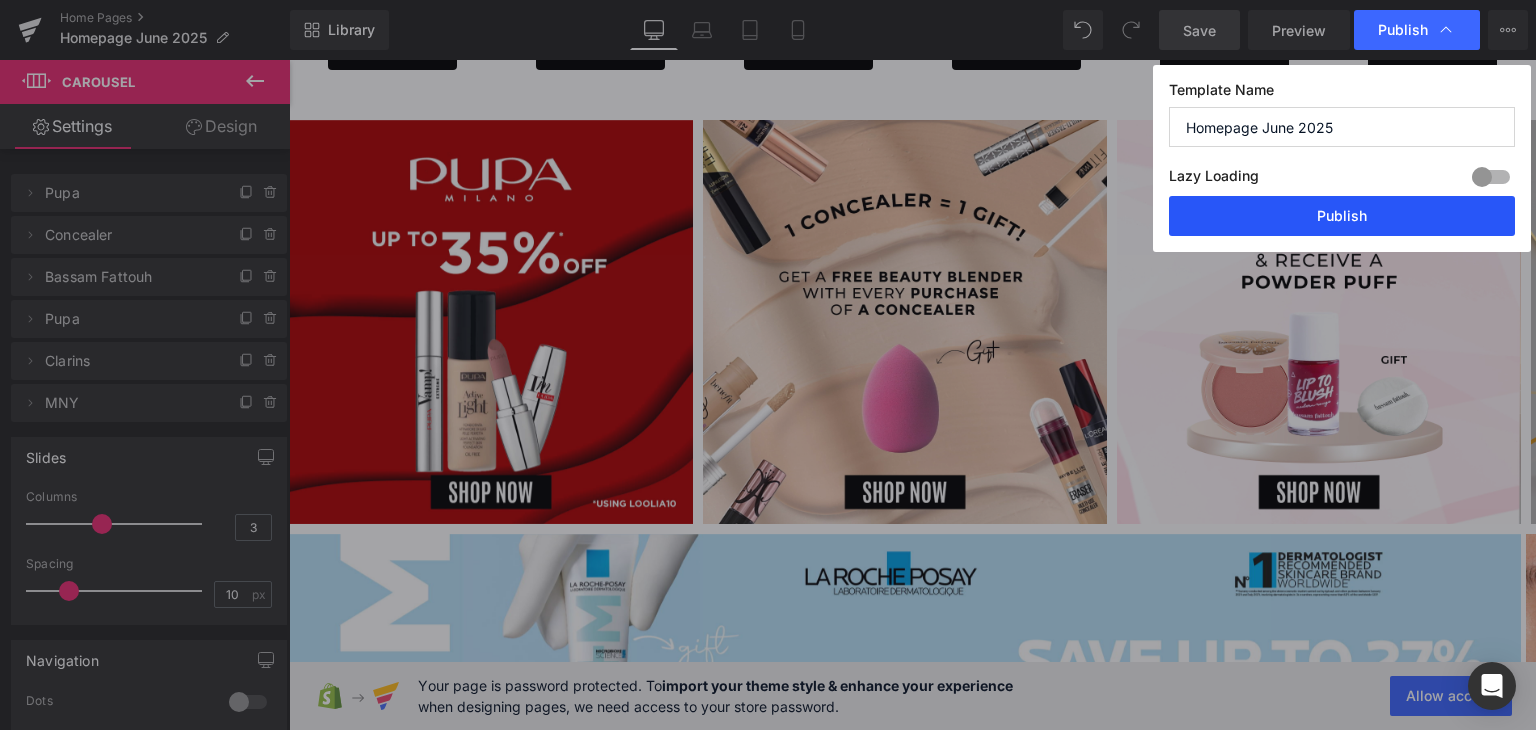 click on "Publish" at bounding box center [1342, 216] 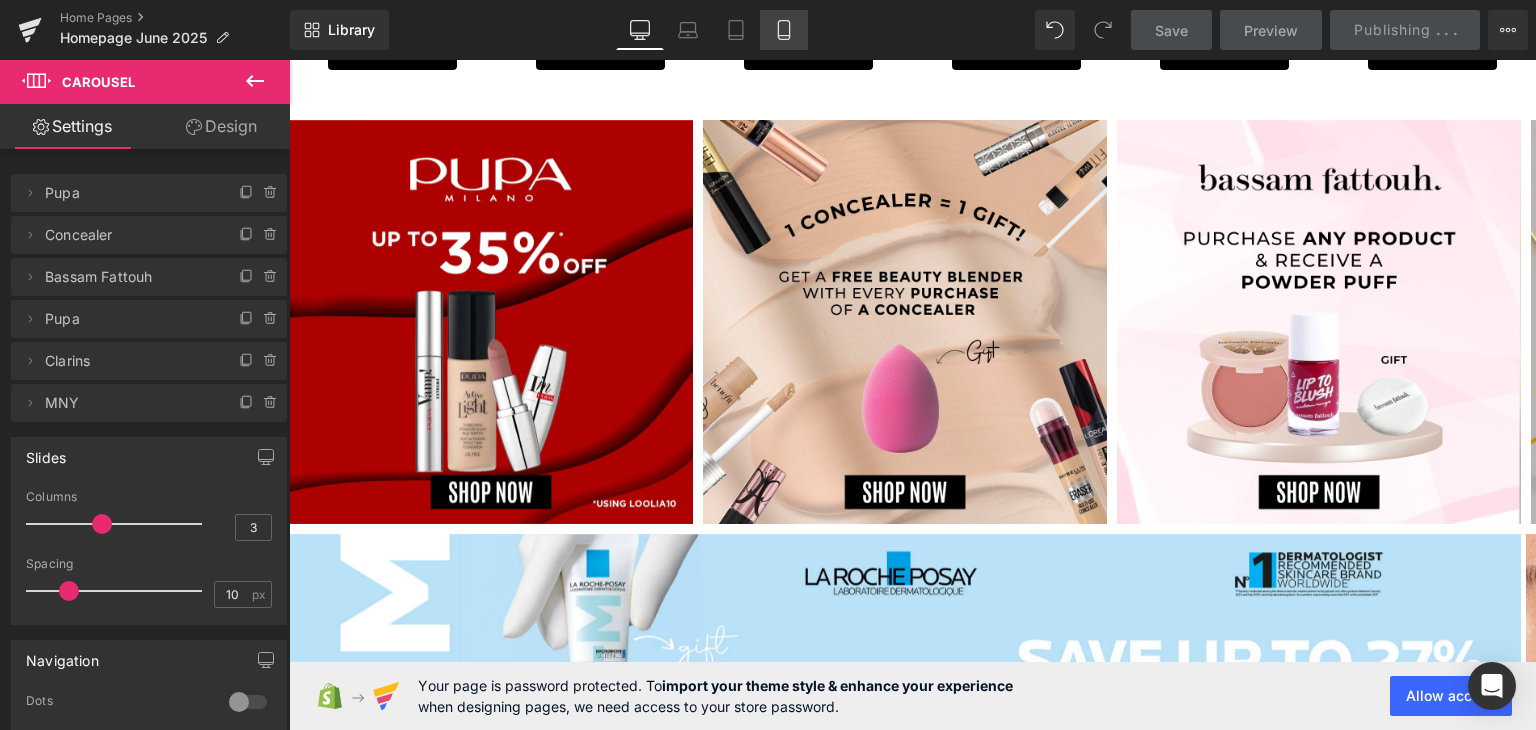 click 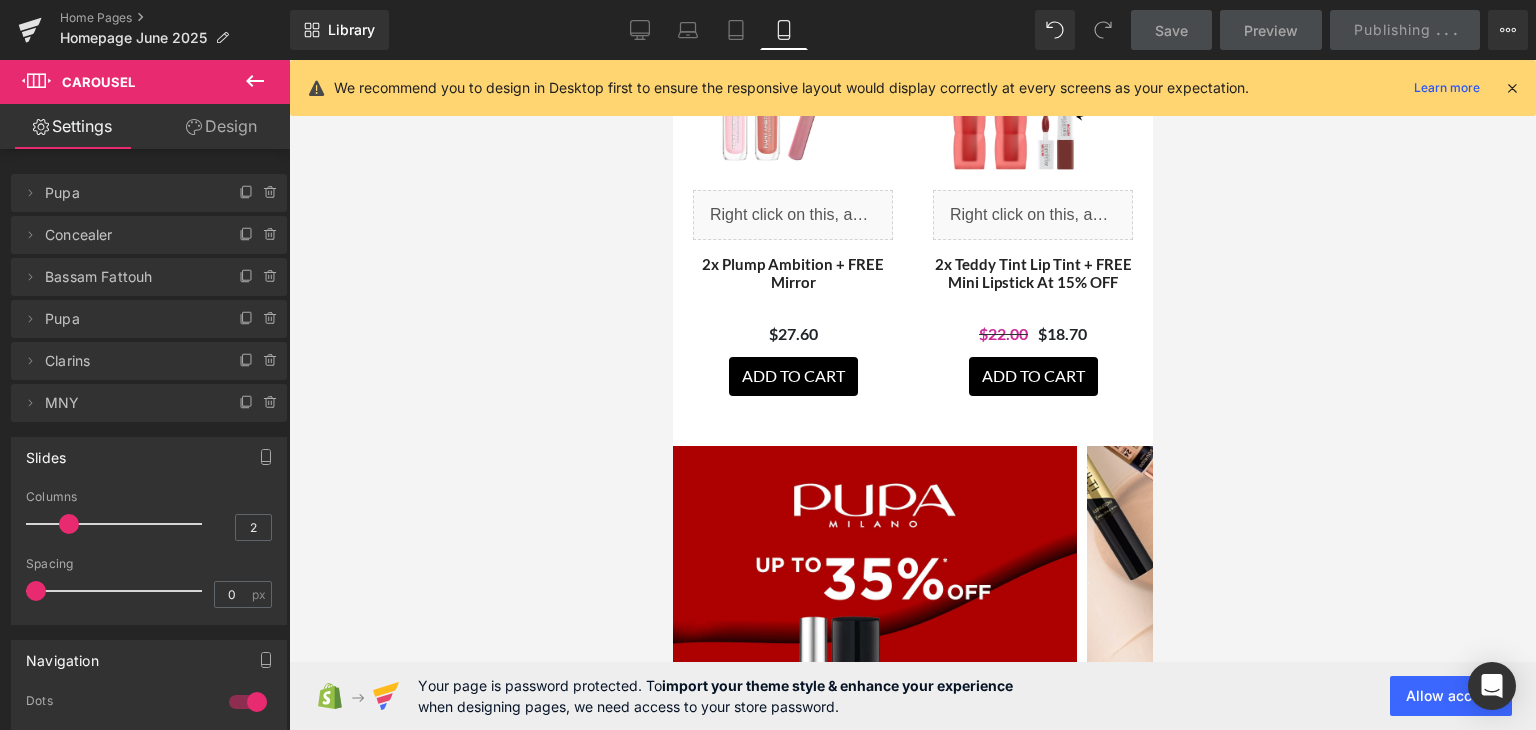 scroll, scrollTop: 5139, scrollLeft: 0, axis: vertical 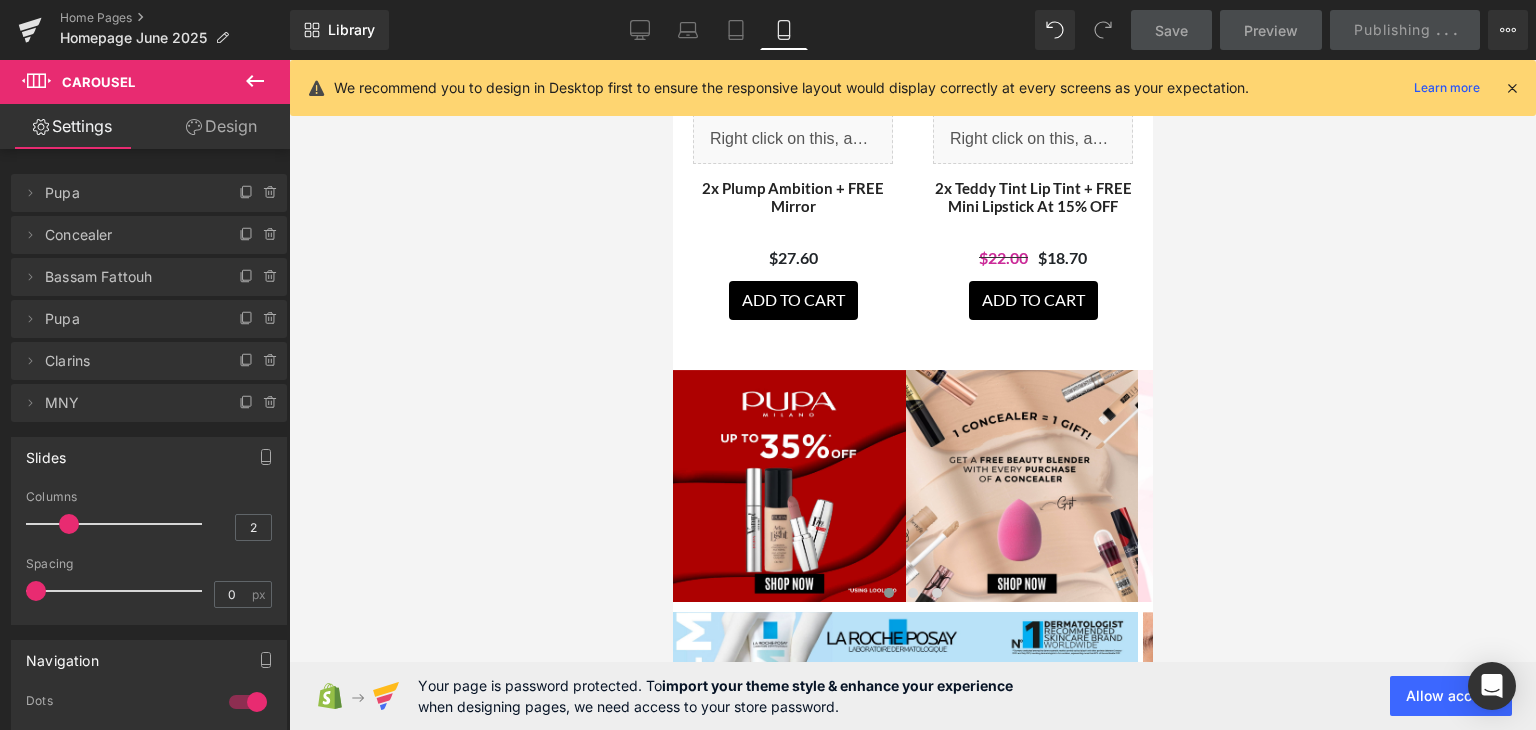 click at bounding box center [1512, 88] 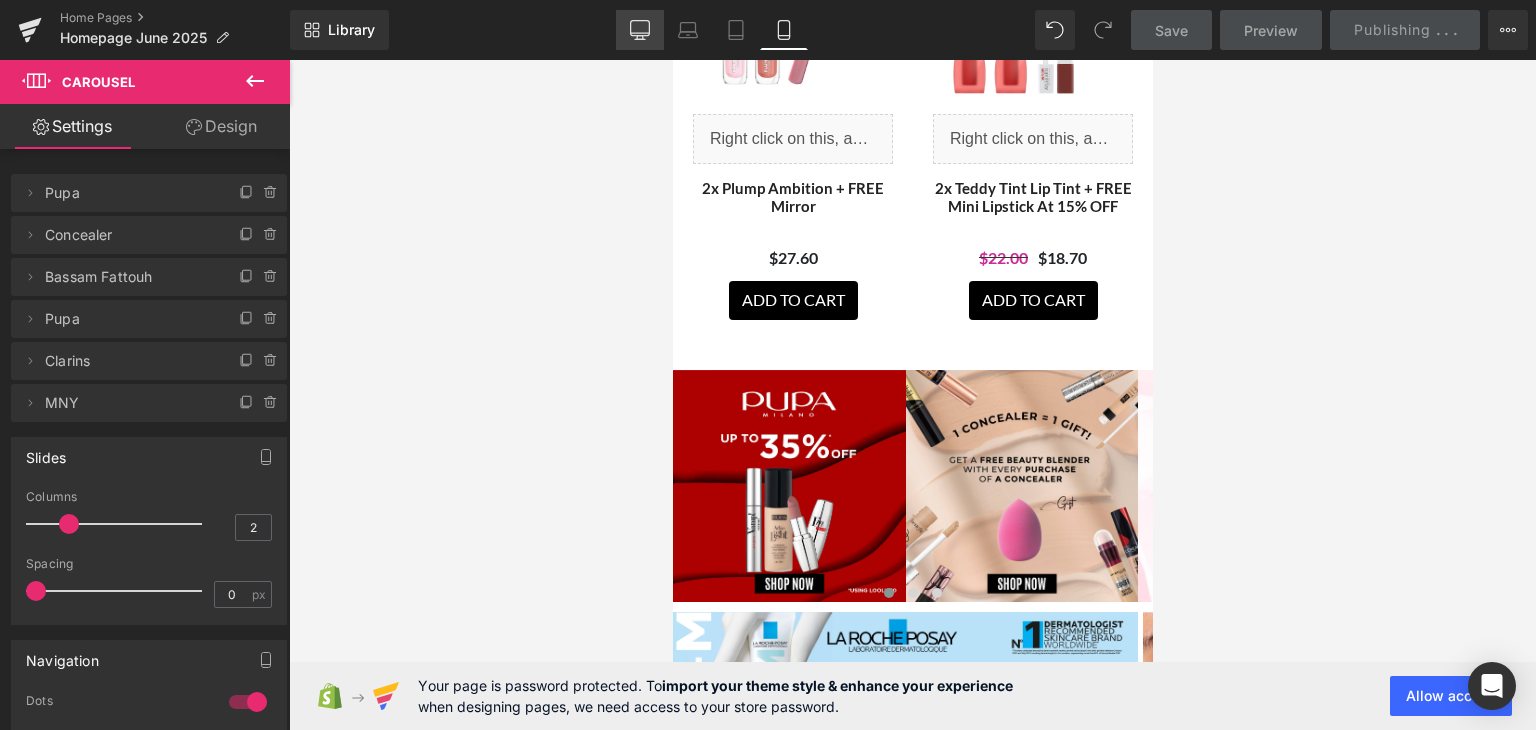 click 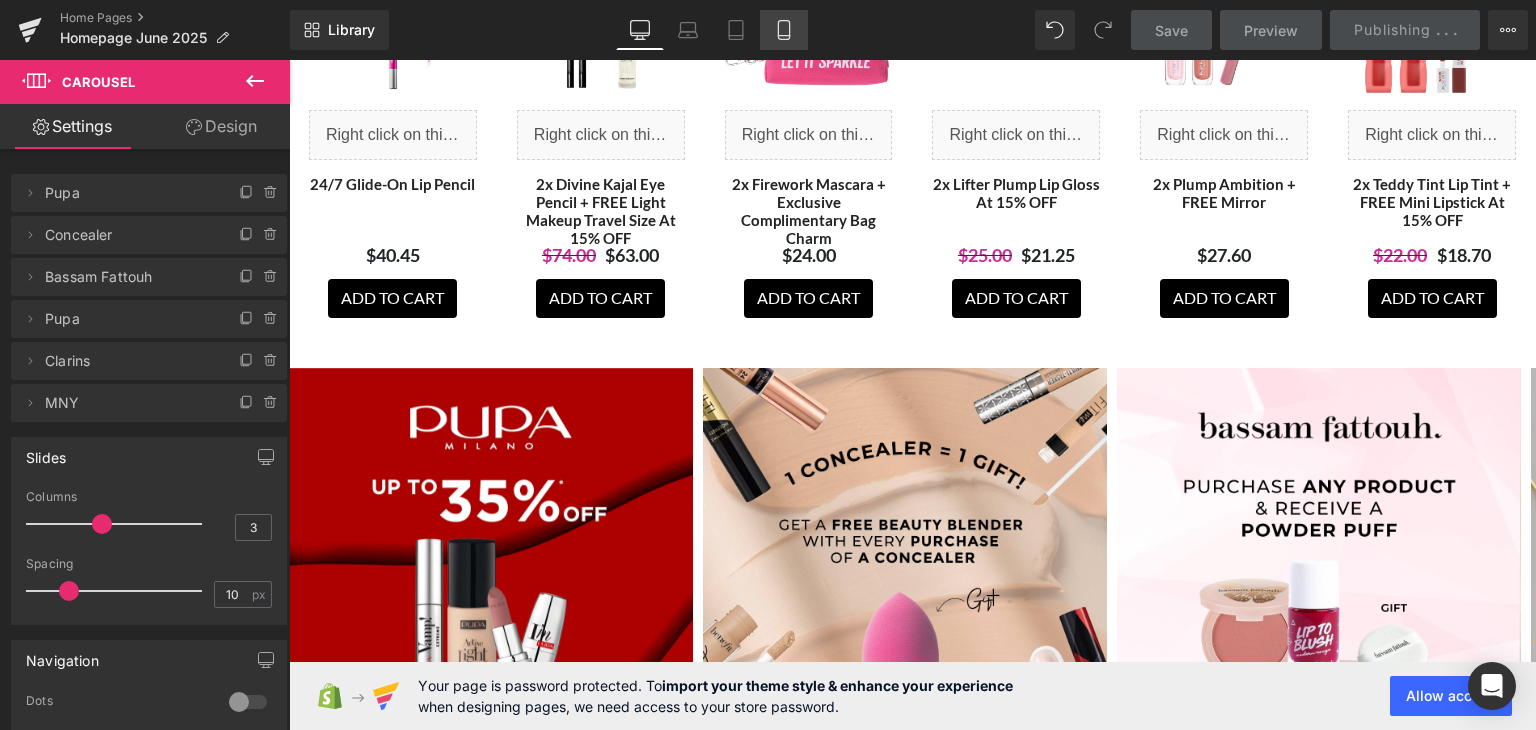 scroll, scrollTop: 2619, scrollLeft: 0, axis: vertical 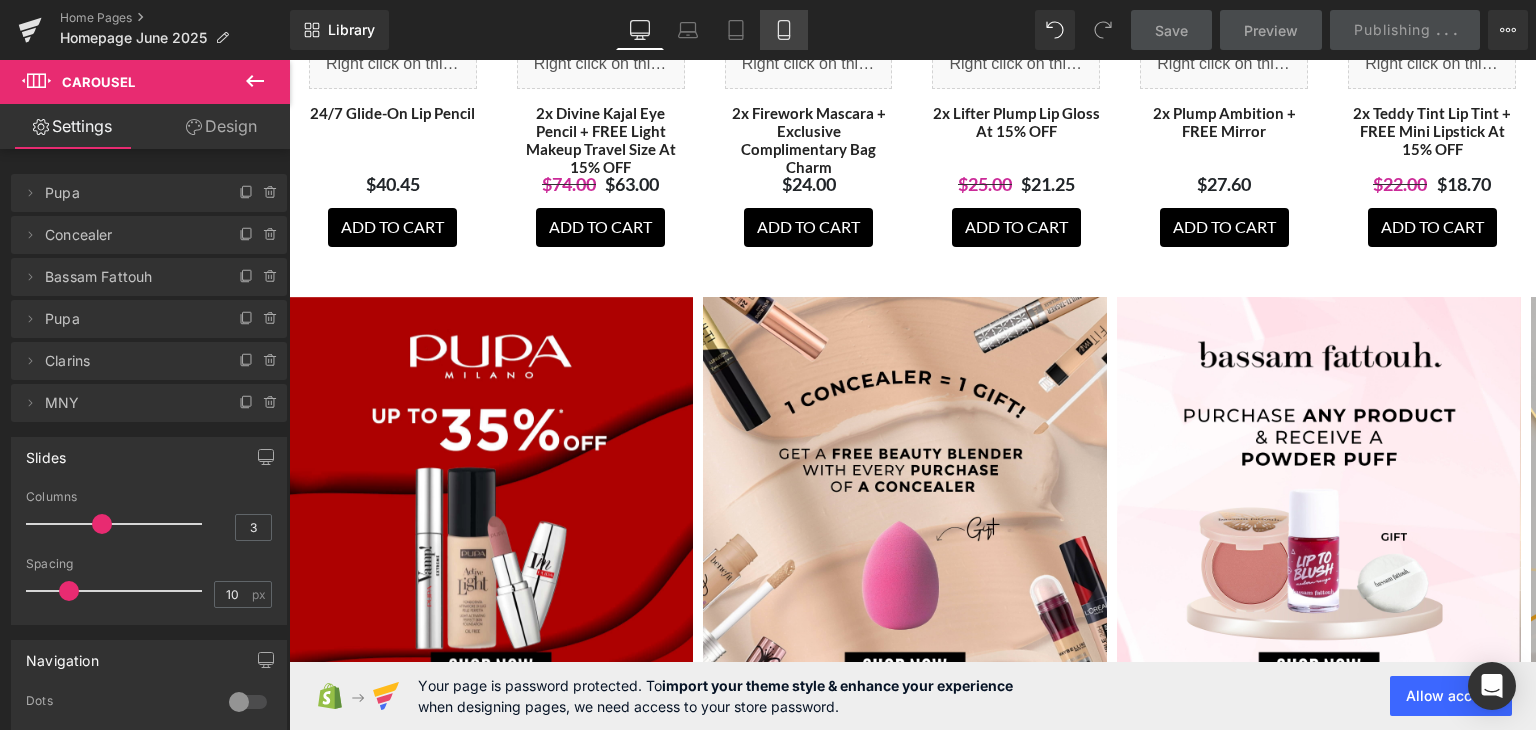click 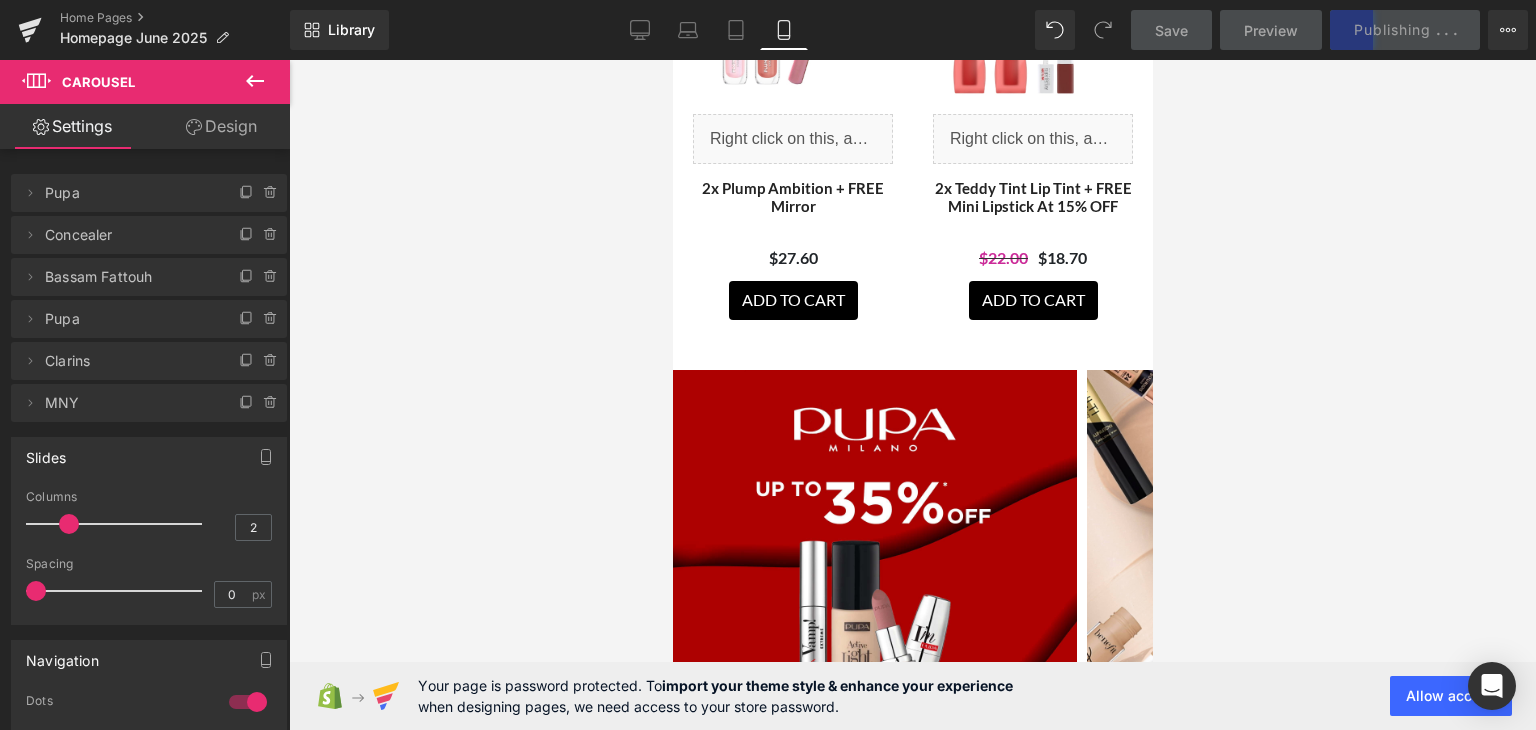 scroll, scrollTop: 5139, scrollLeft: 0, axis: vertical 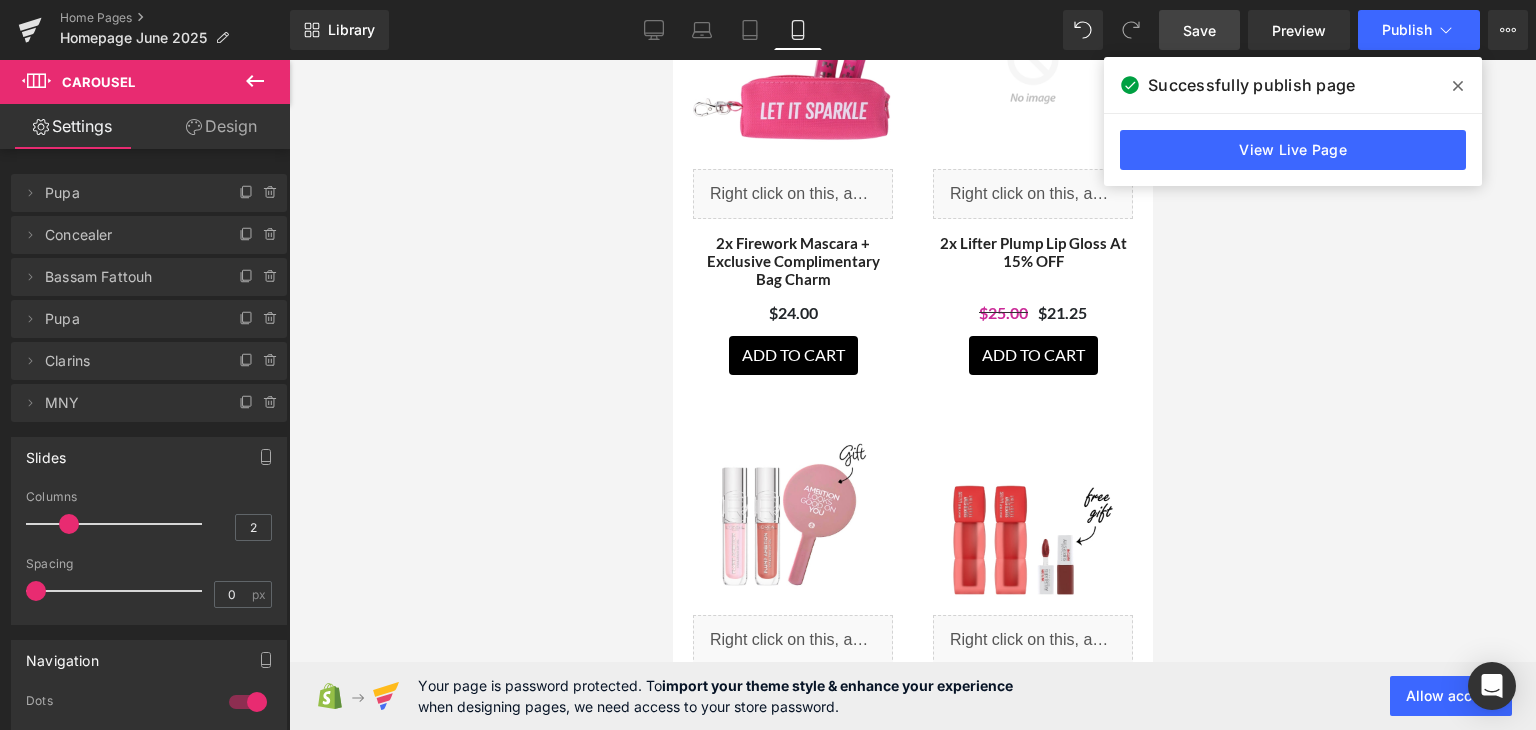 click at bounding box center (1458, 86) 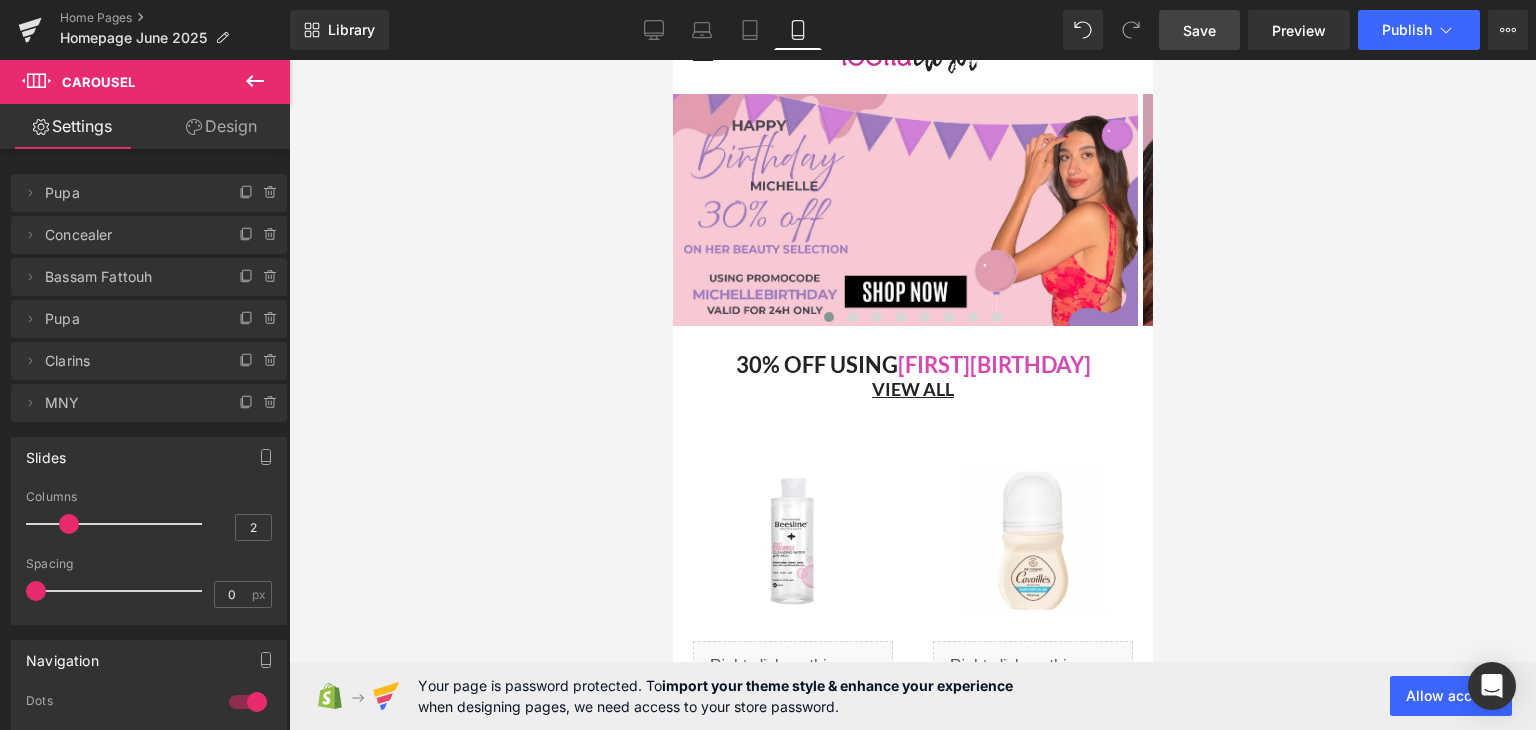scroll, scrollTop: 0, scrollLeft: 0, axis: both 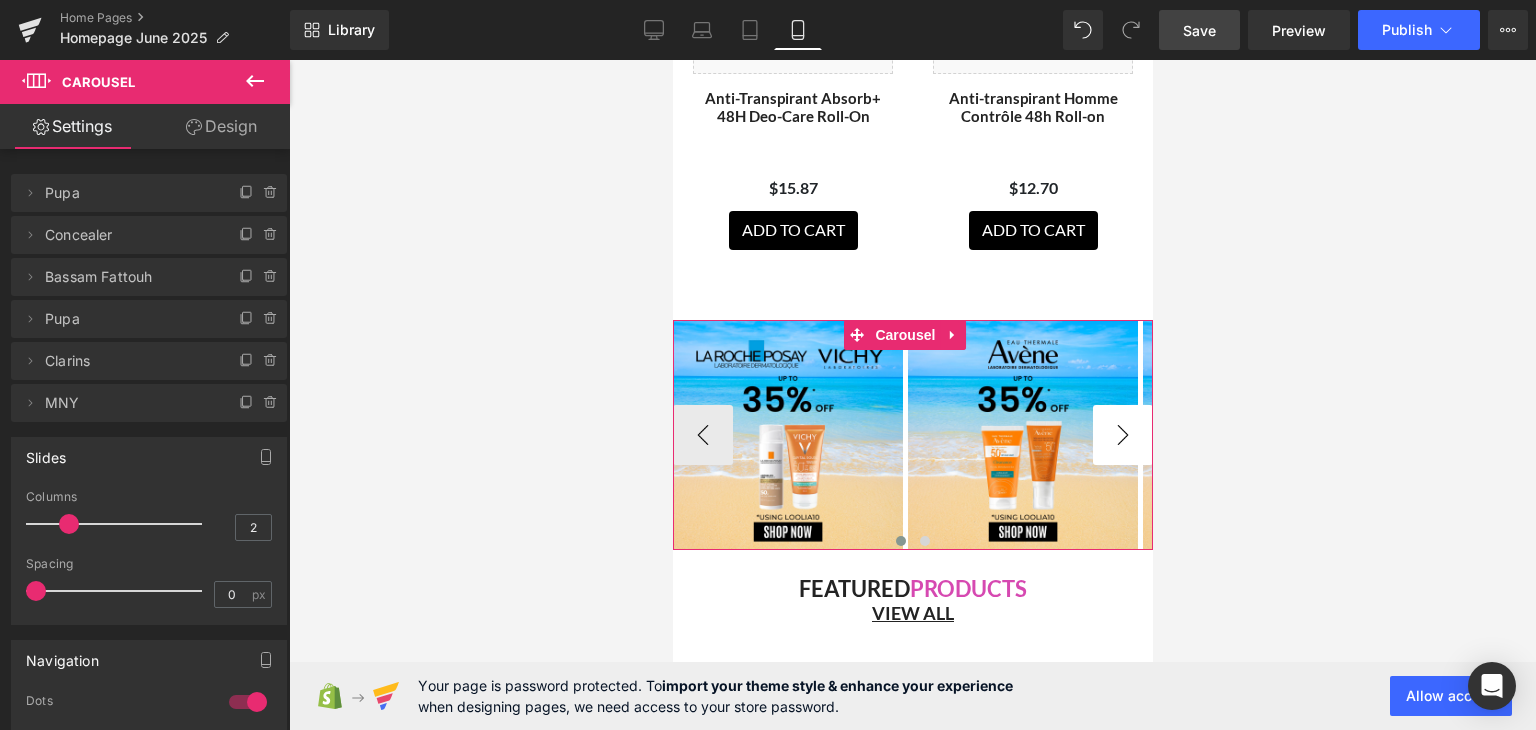 click on "›" at bounding box center (1122, 435) 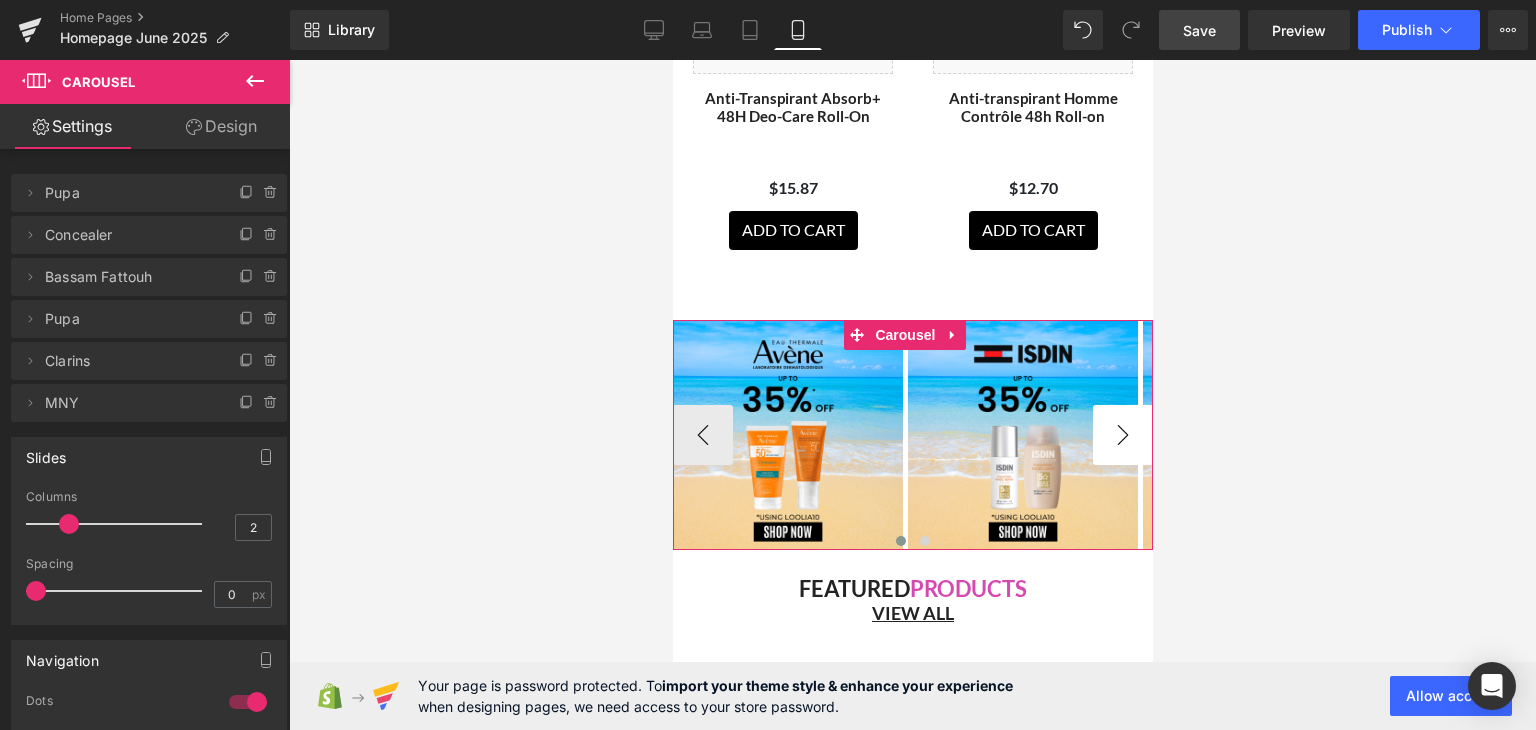 click on "›" at bounding box center [1122, 435] 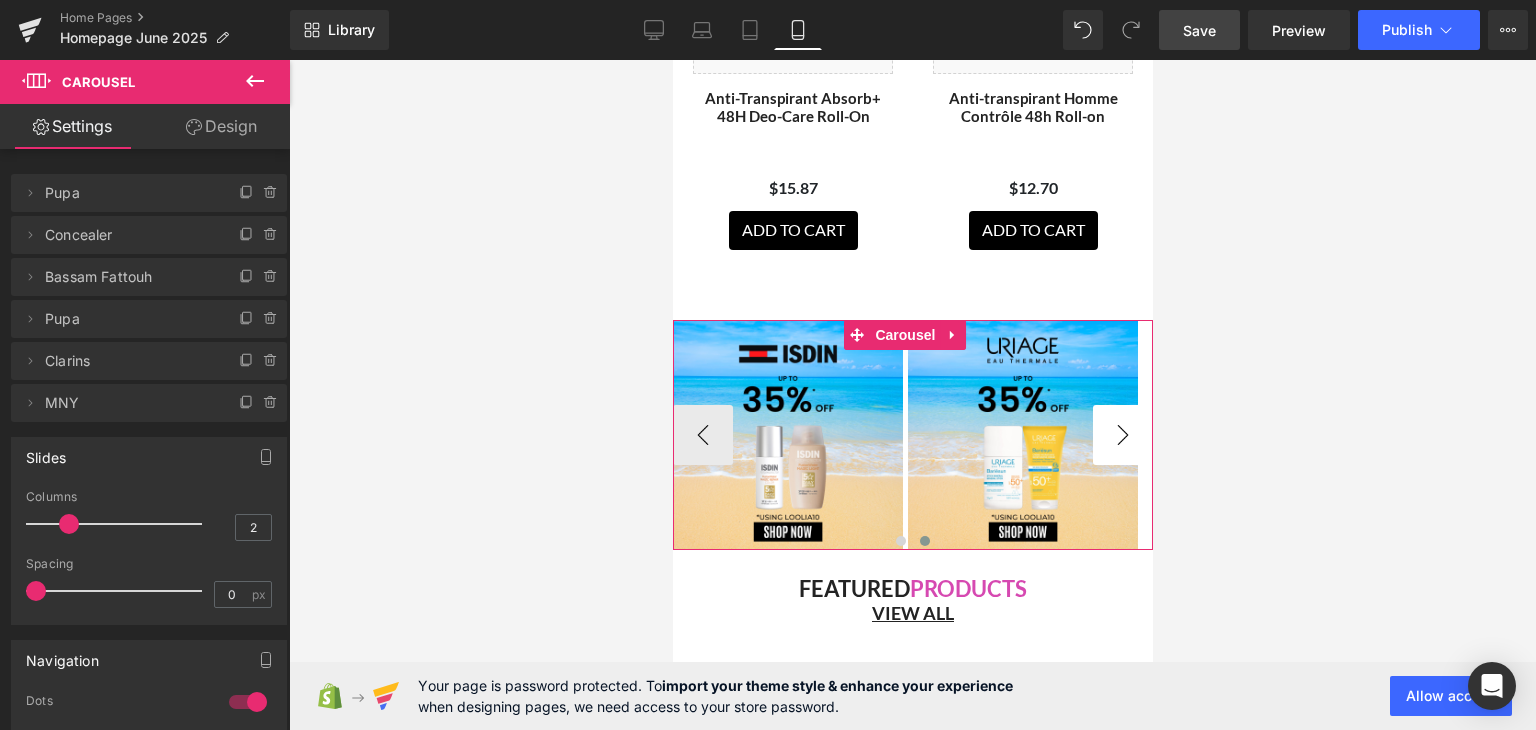 click on "›" at bounding box center [1122, 435] 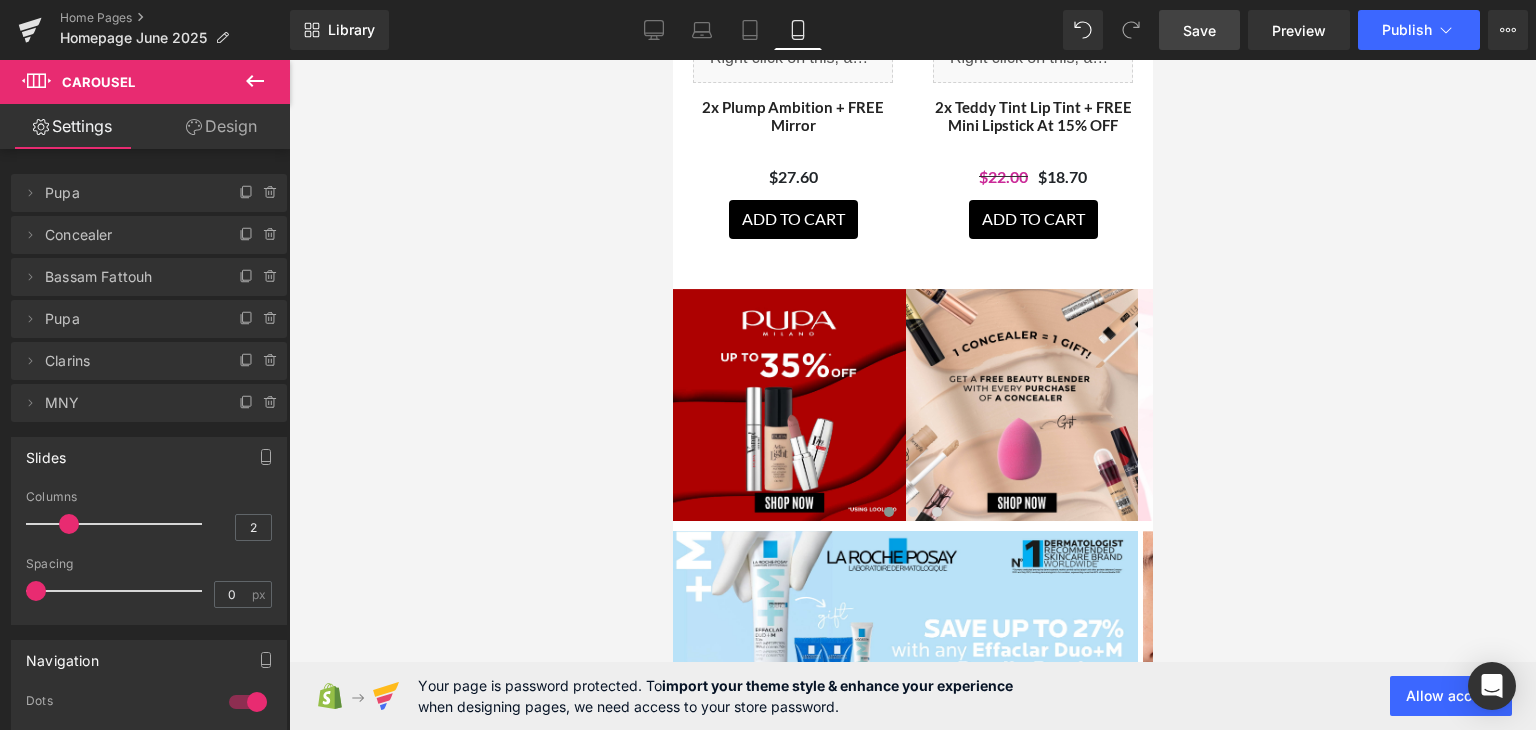 scroll, scrollTop: 5260, scrollLeft: 0, axis: vertical 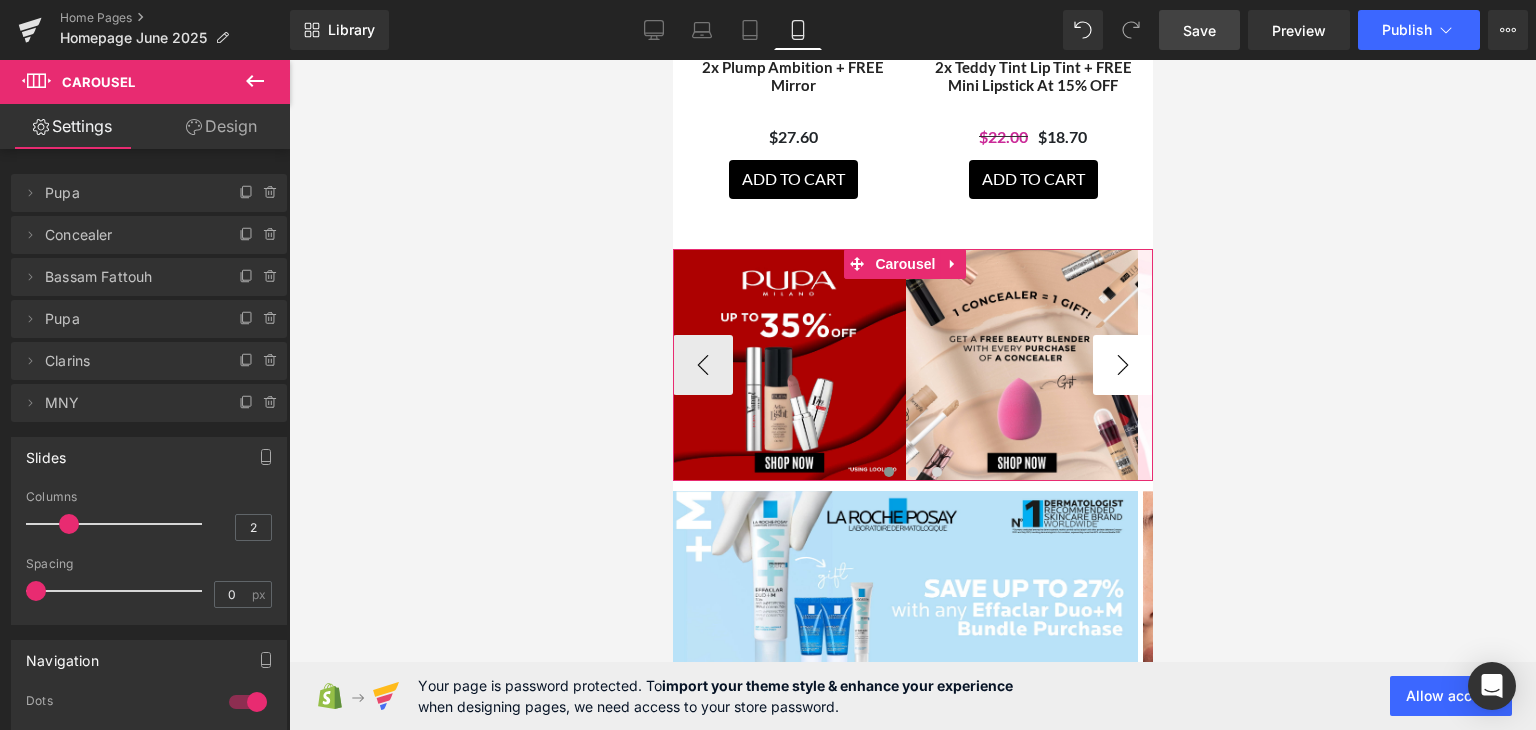 click on "›" at bounding box center [1122, 365] 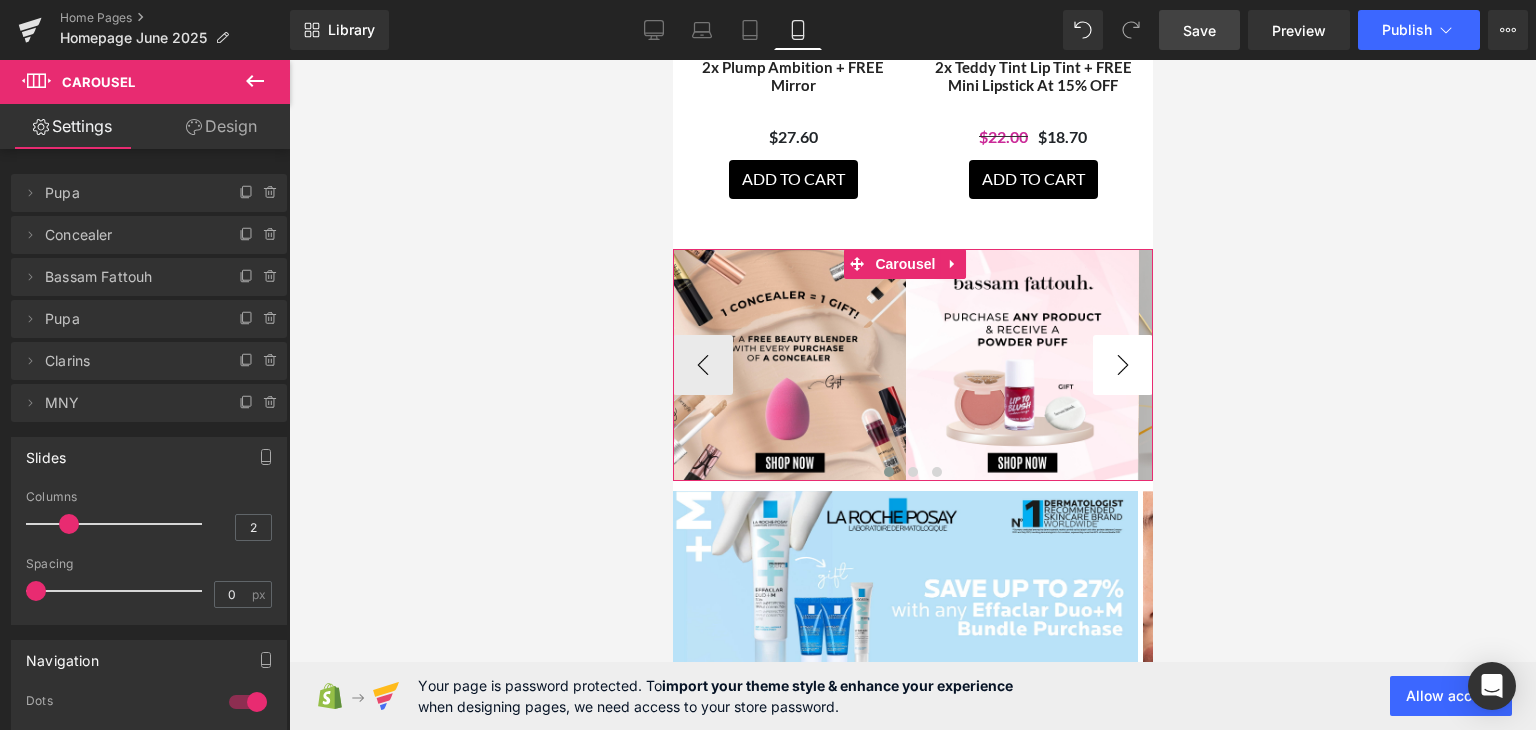 click on "›" at bounding box center [1122, 365] 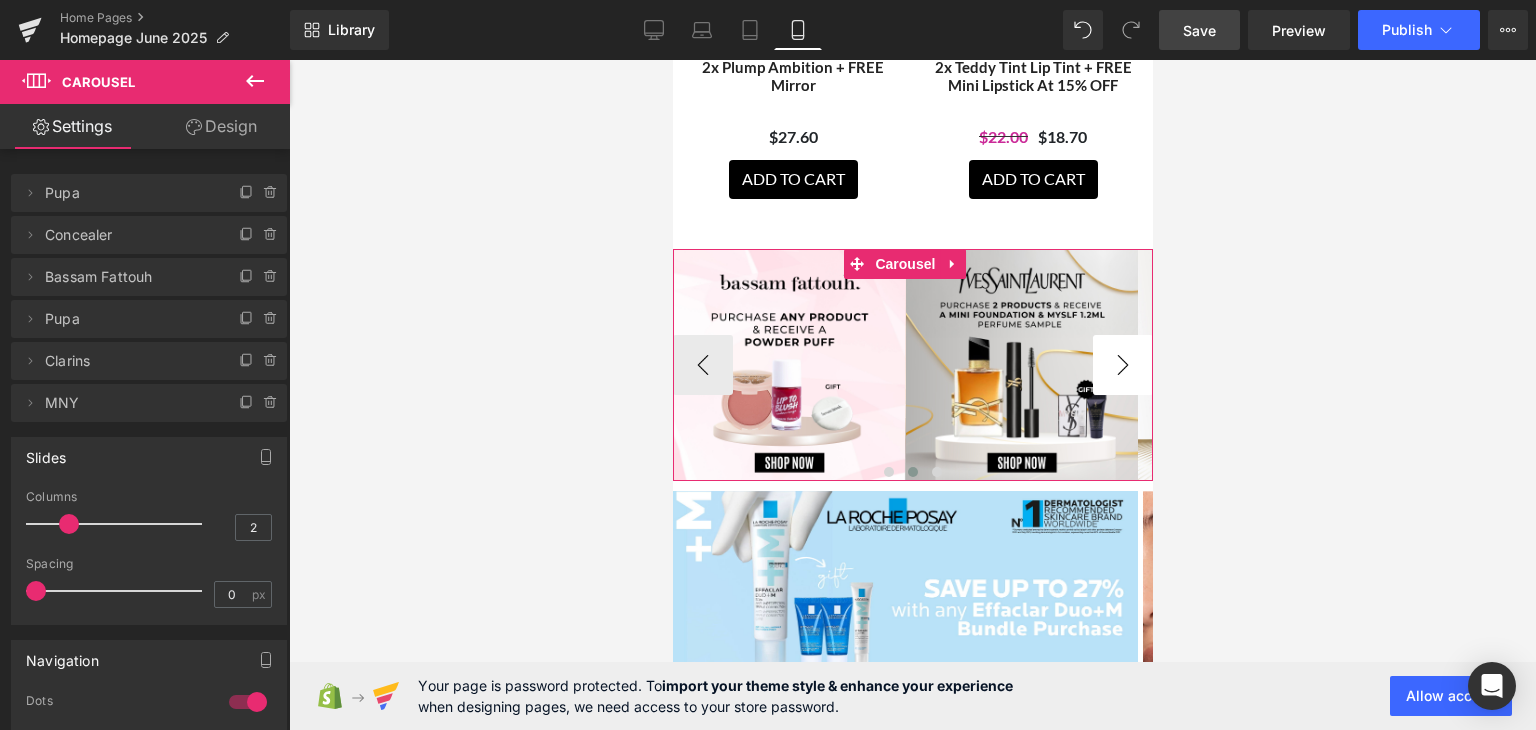 click on "›" at bounding box center (1122, 365) 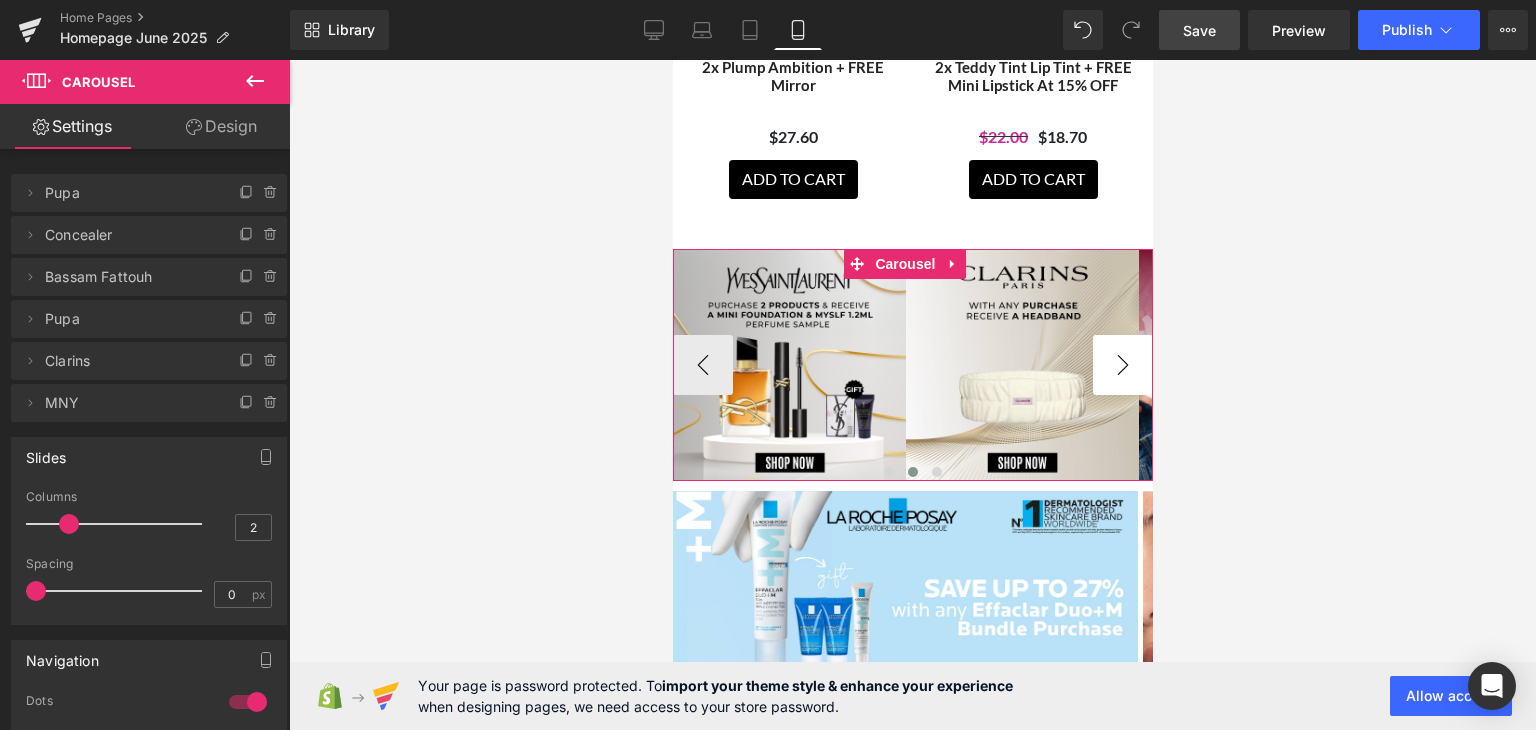 click on "›" at bounding box center [1122, 365] 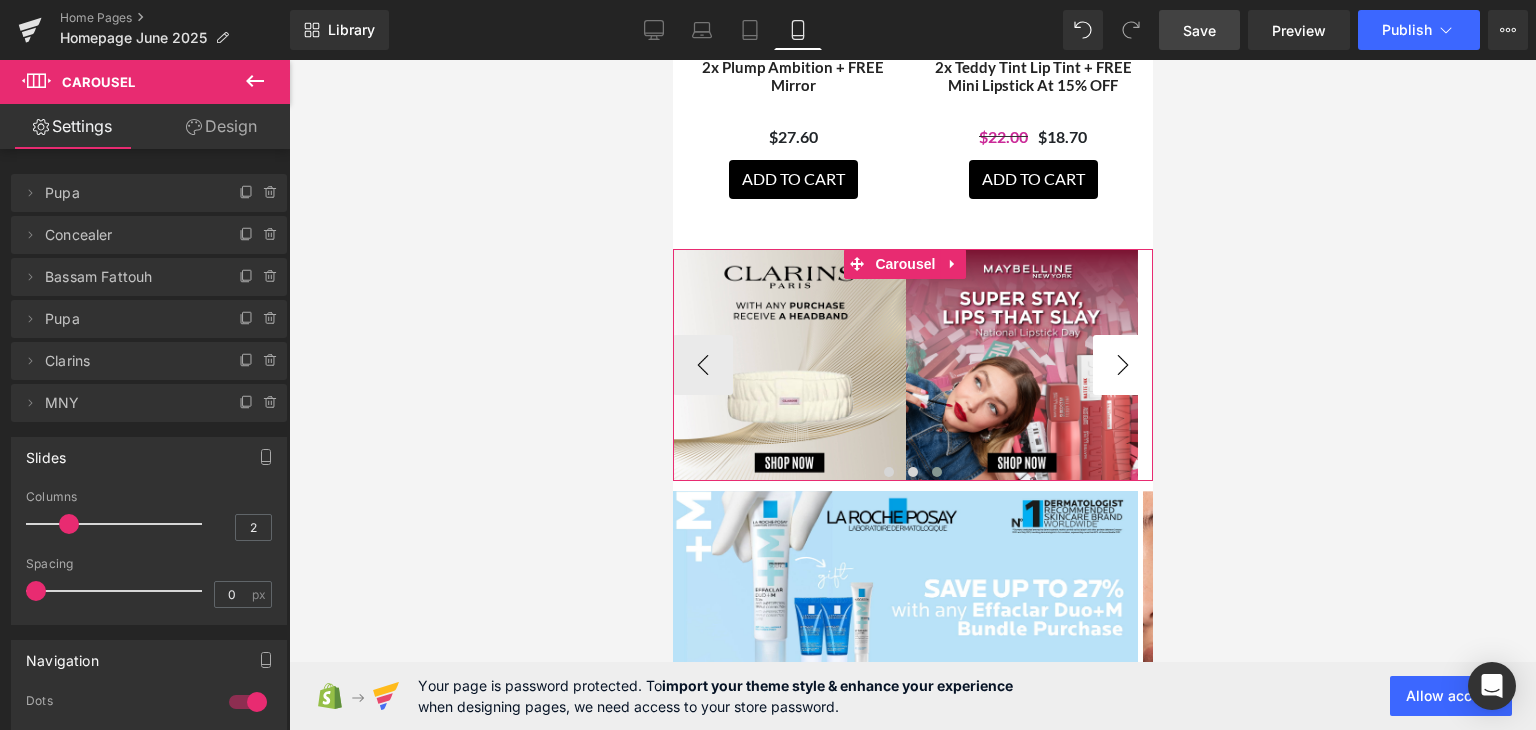 click on "›" at bounding box center [1122, 365] 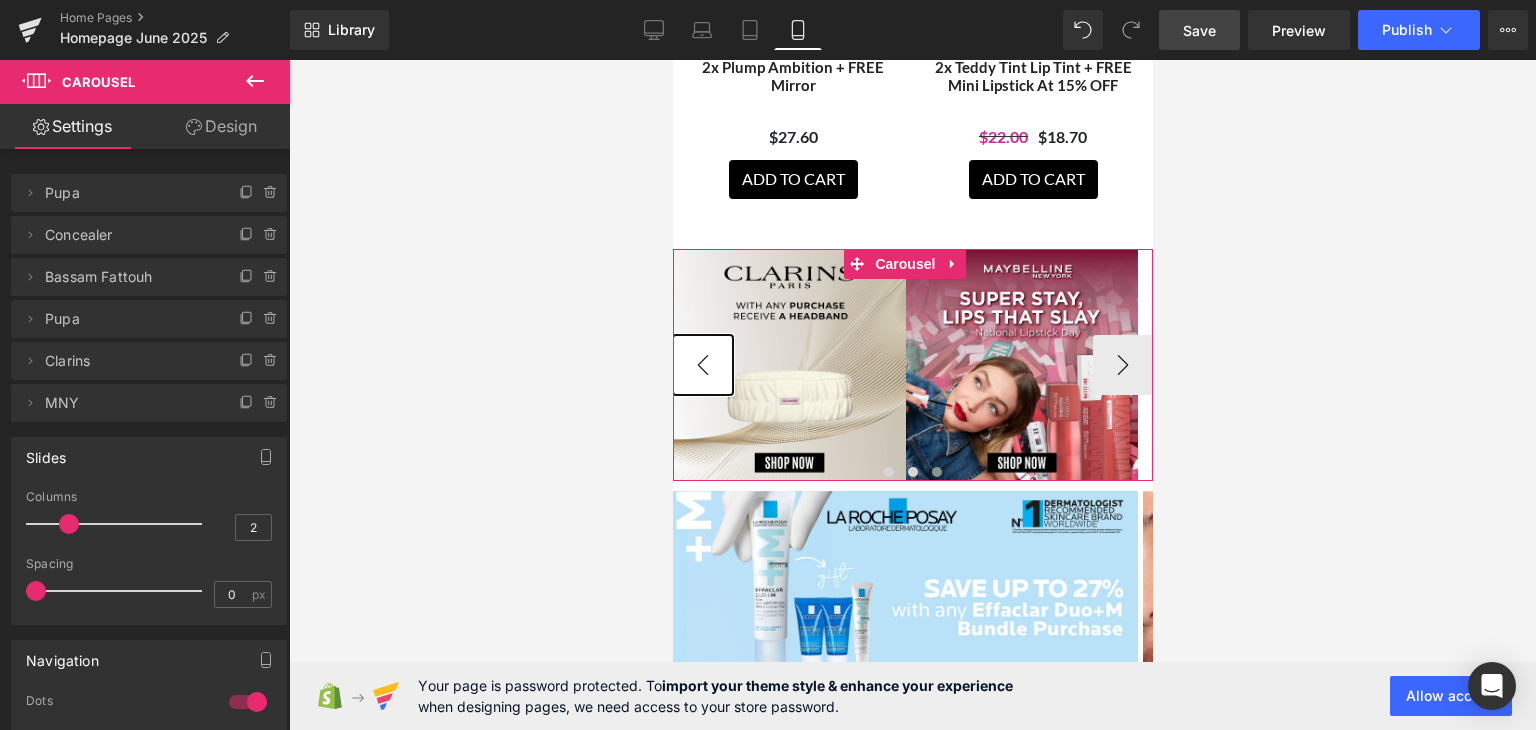 click on "‹" at bounding box center (702, 365) 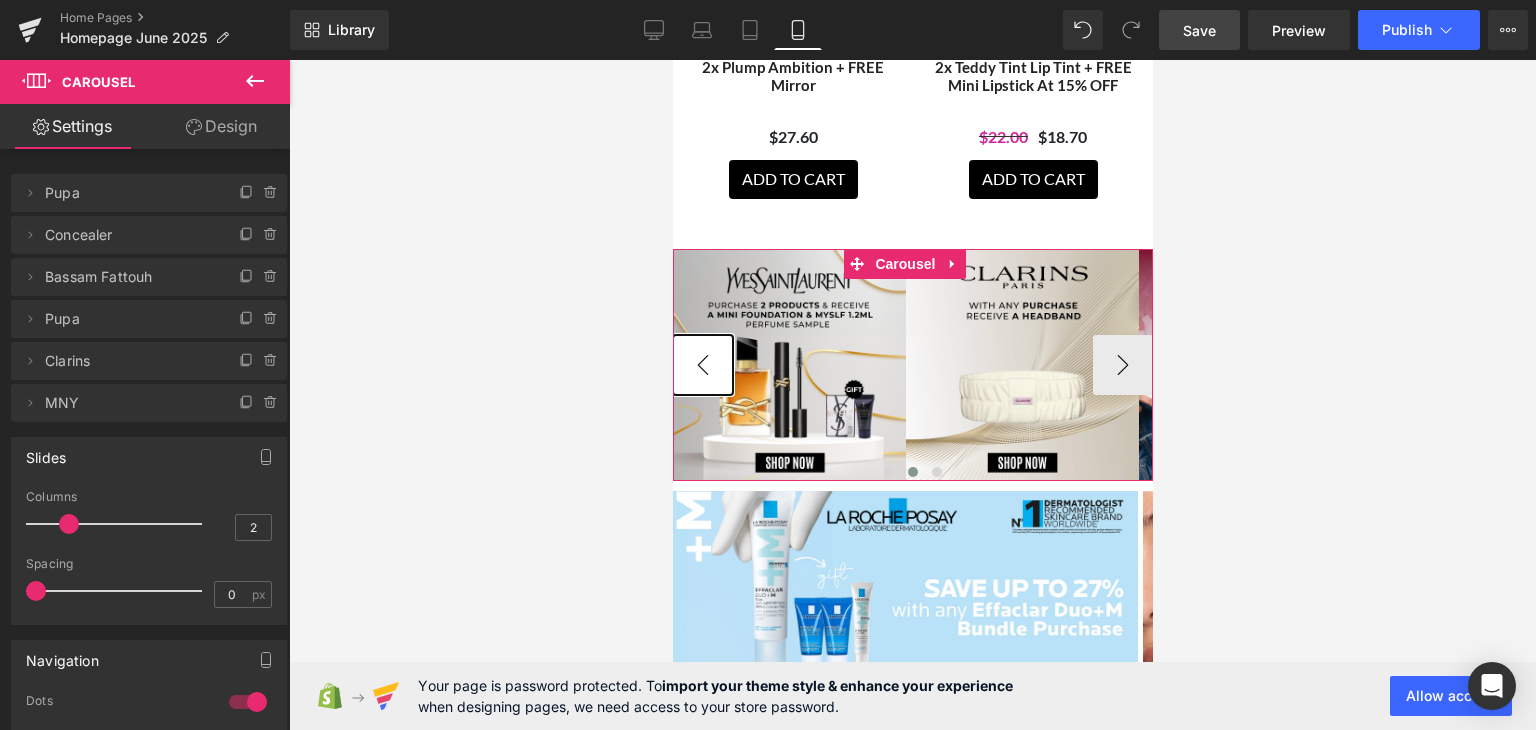 click on "‹" at bounding box center [702, 365] 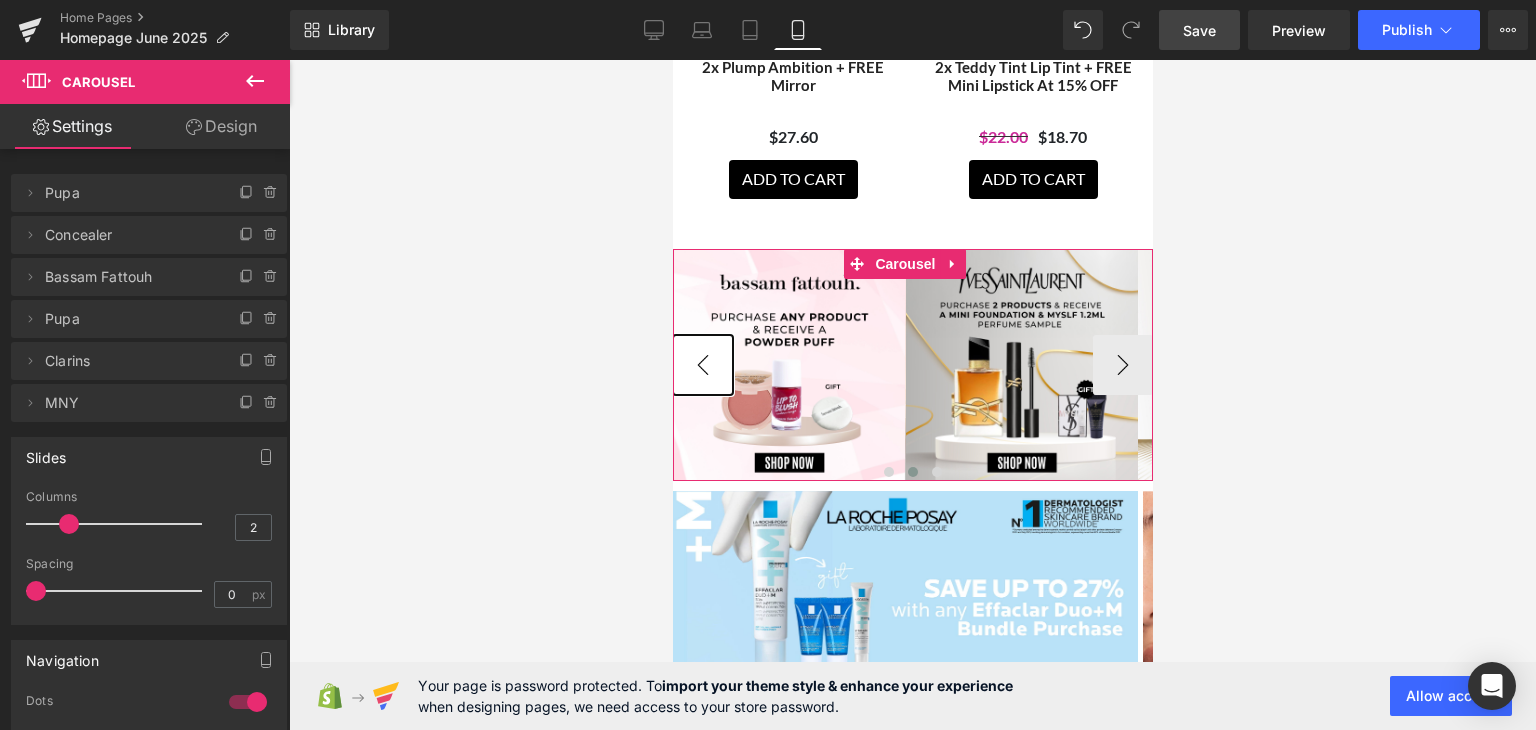 click on "‹" at bounding box center [702, 365] 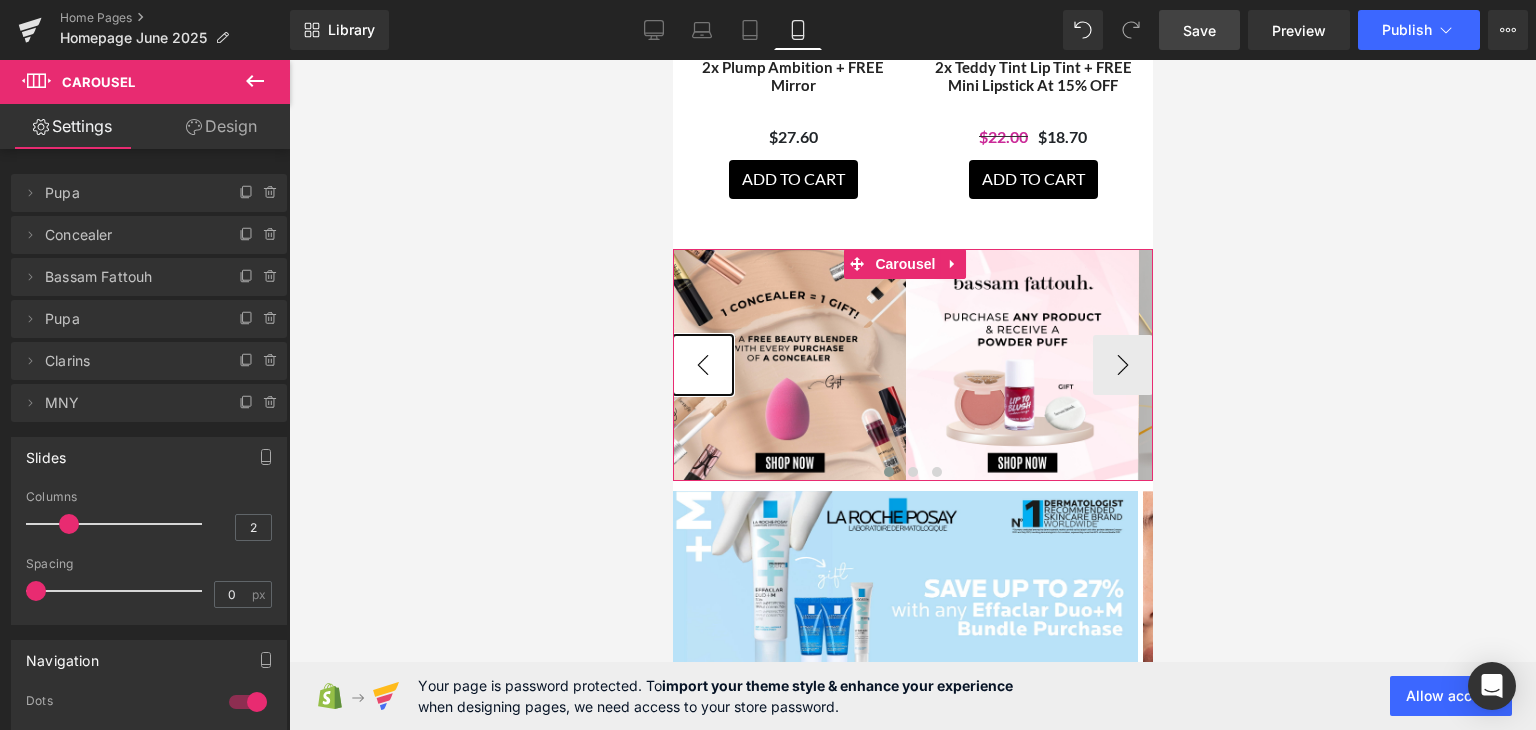 click on "‹" at bounding box center (702, 365) 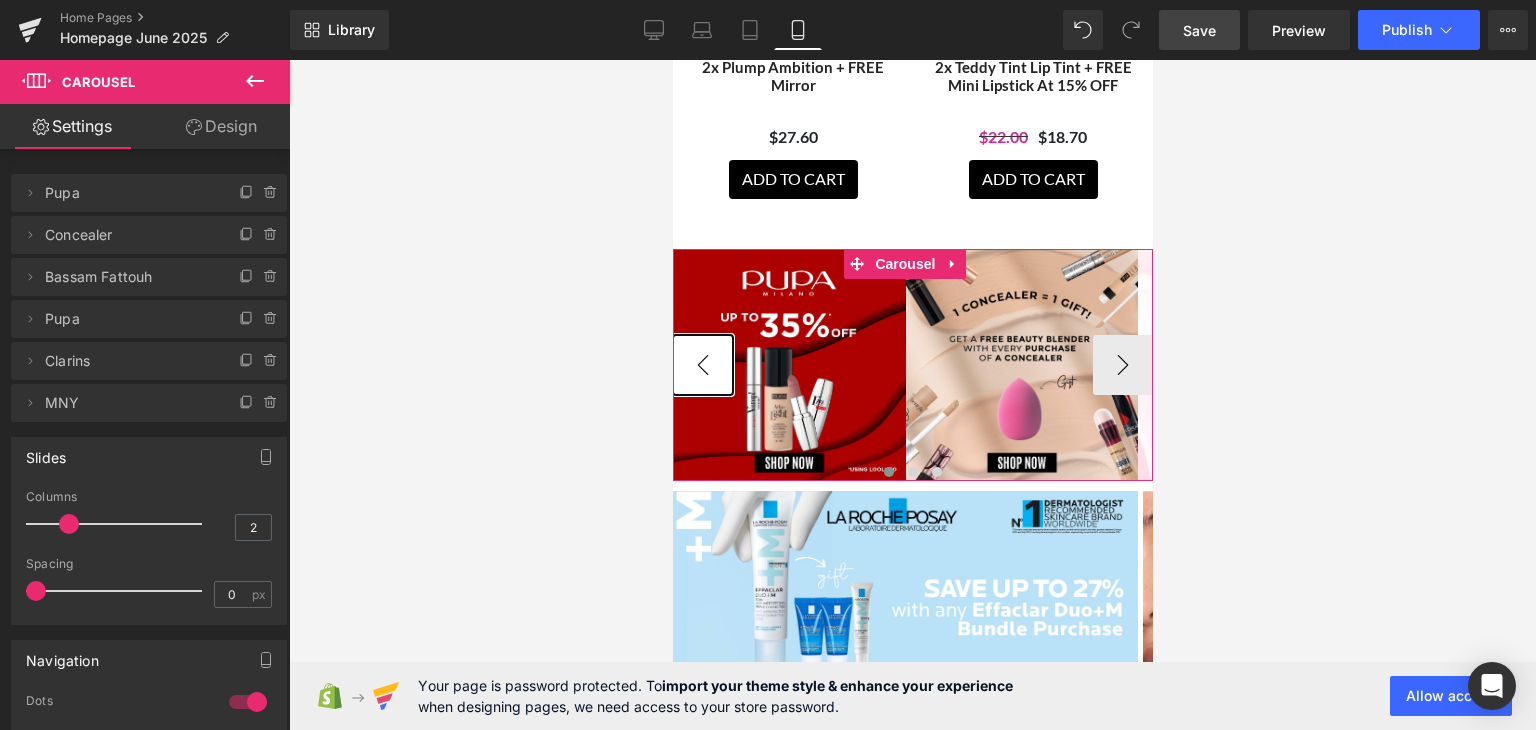 click on "‹" at bounding box center [702, 365] 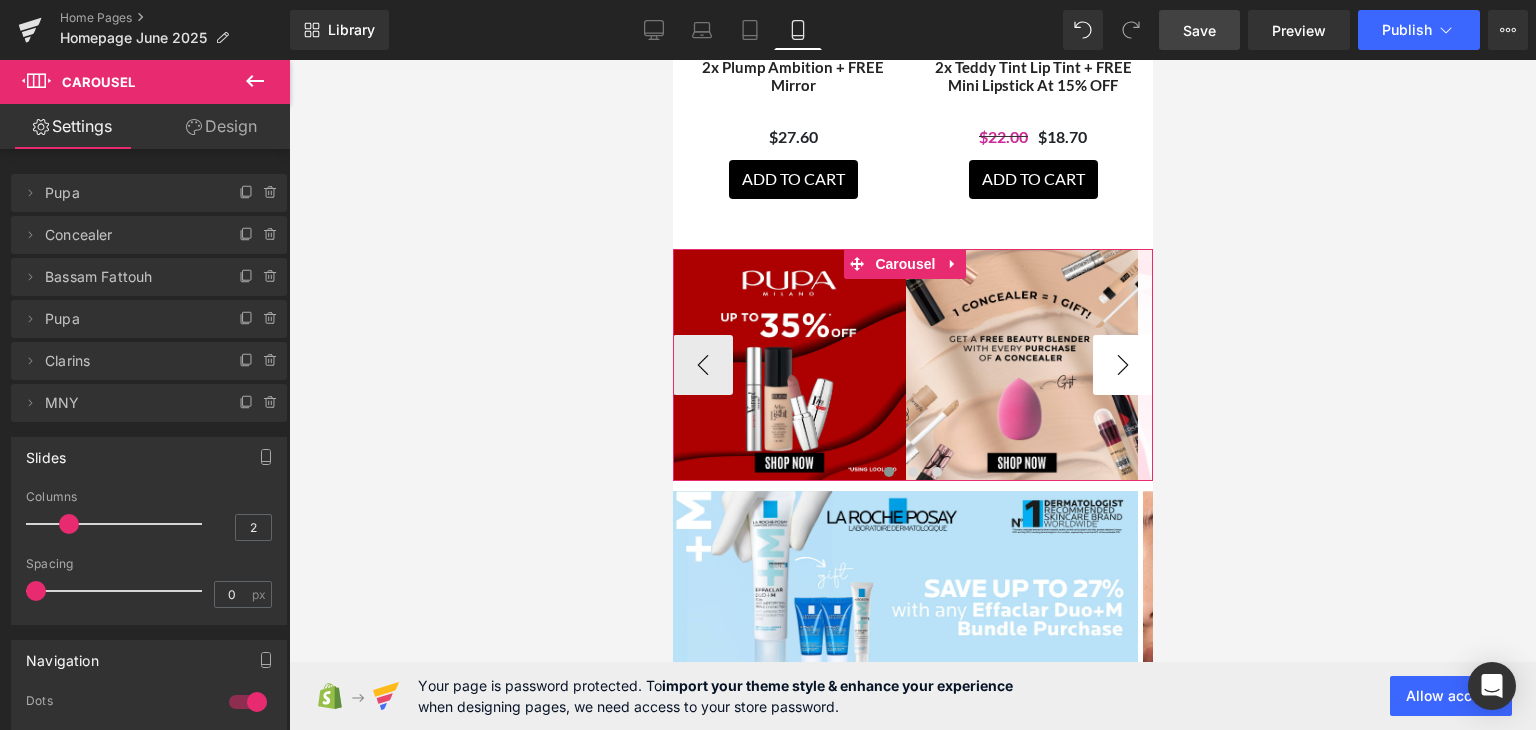 click on "›" at bounding box center [1122, 365] 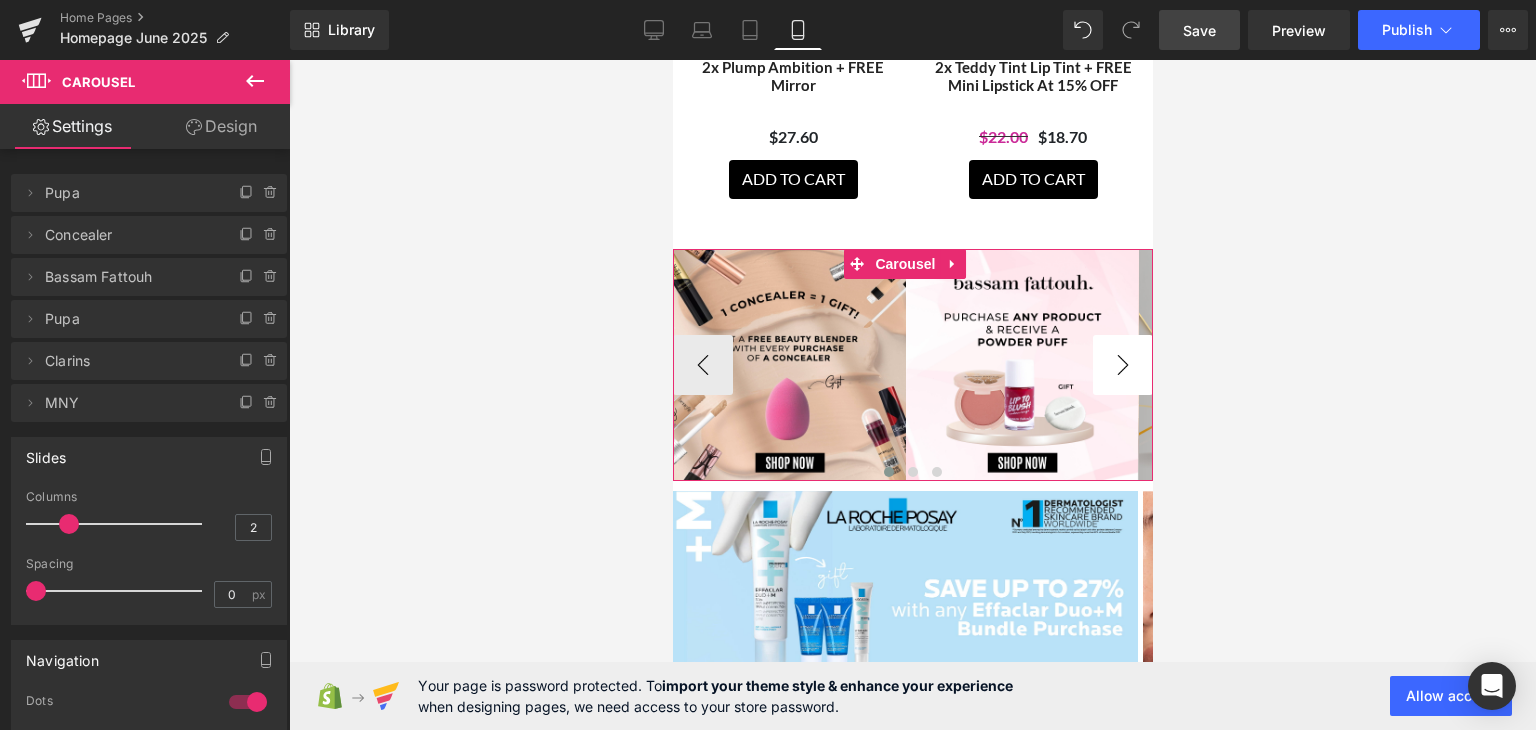 click on "›" at bounding box center (1122, 365) 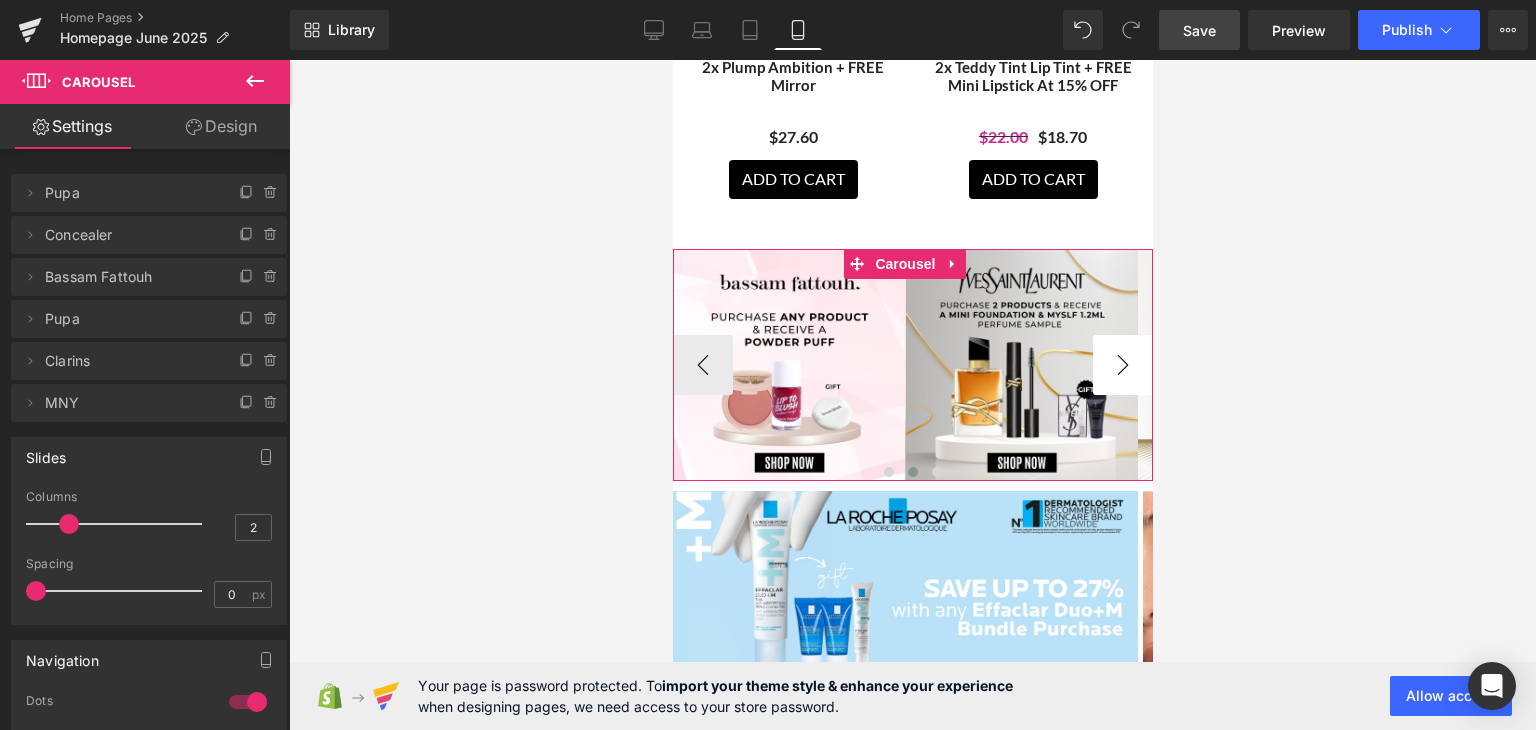 click on "›" at bounding box center (1122, 365) 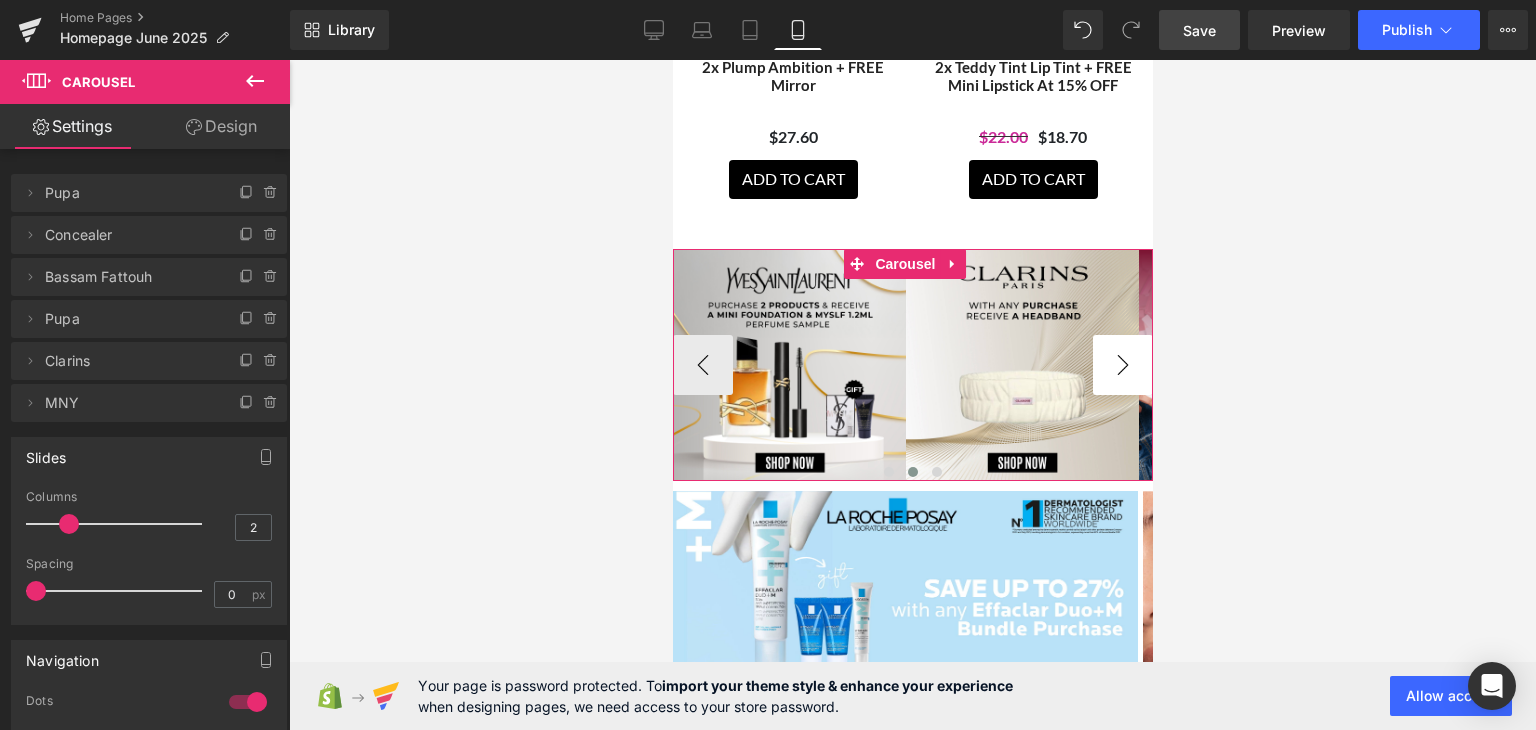 click on "›" at bounding box center [1122, 365] 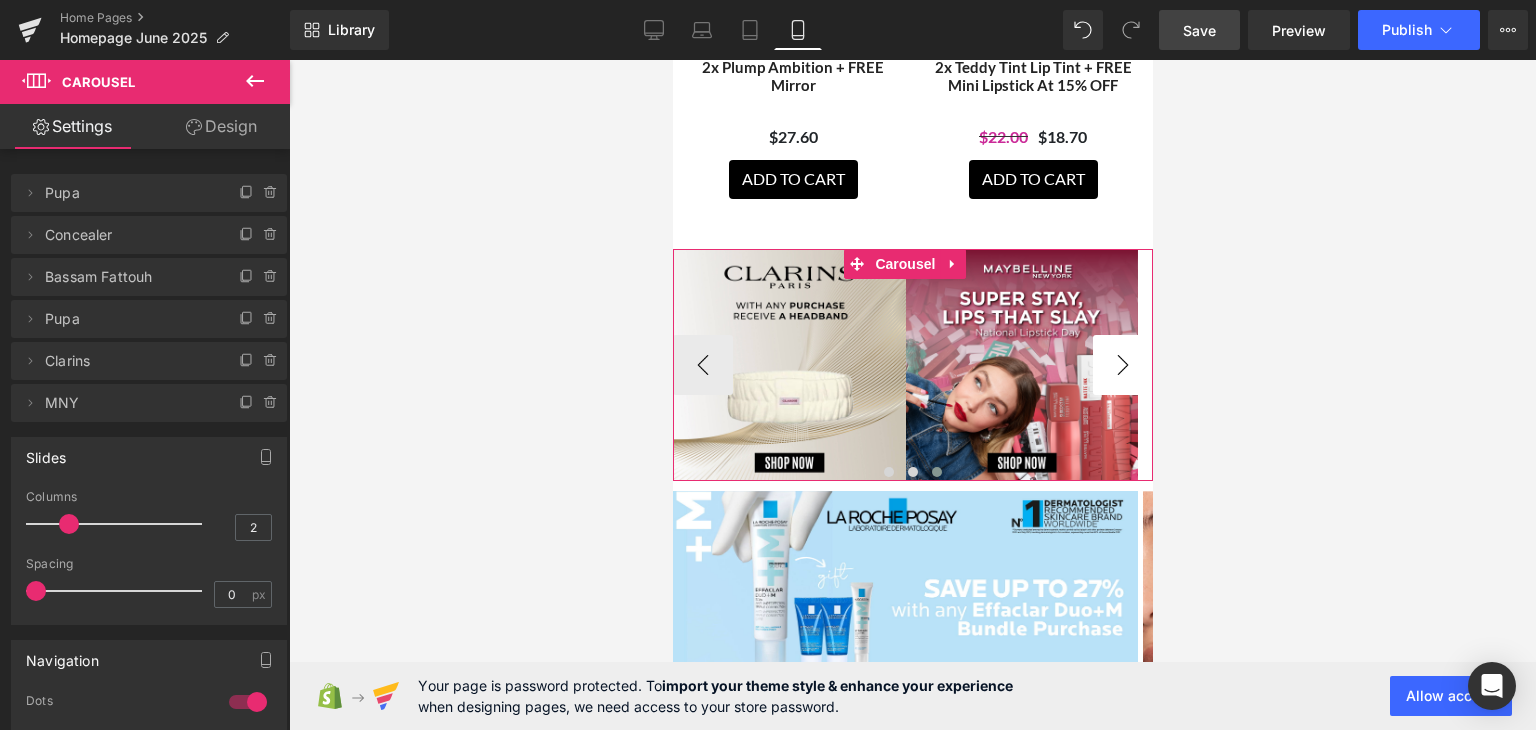 click on "›" at bounding box center (1122, 365) 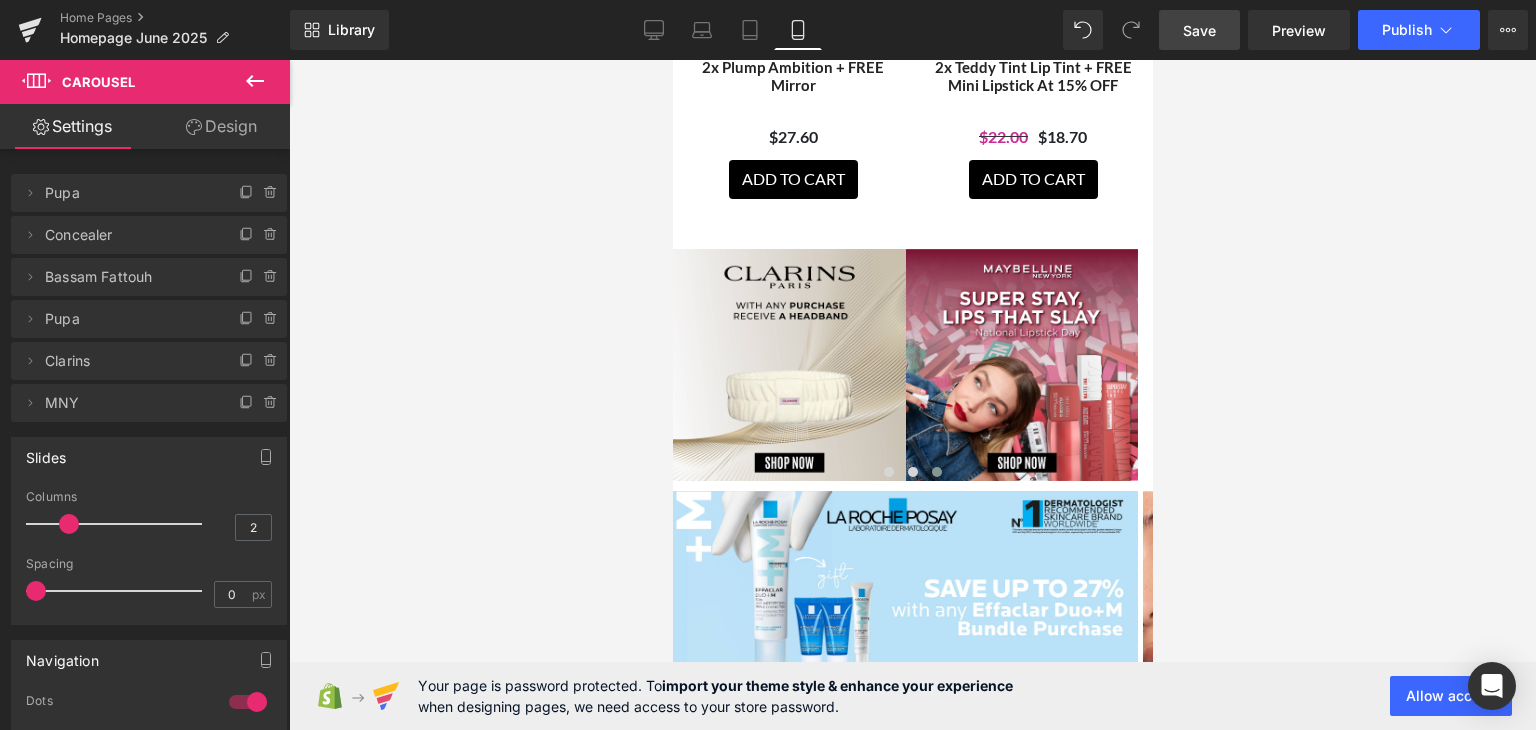 click 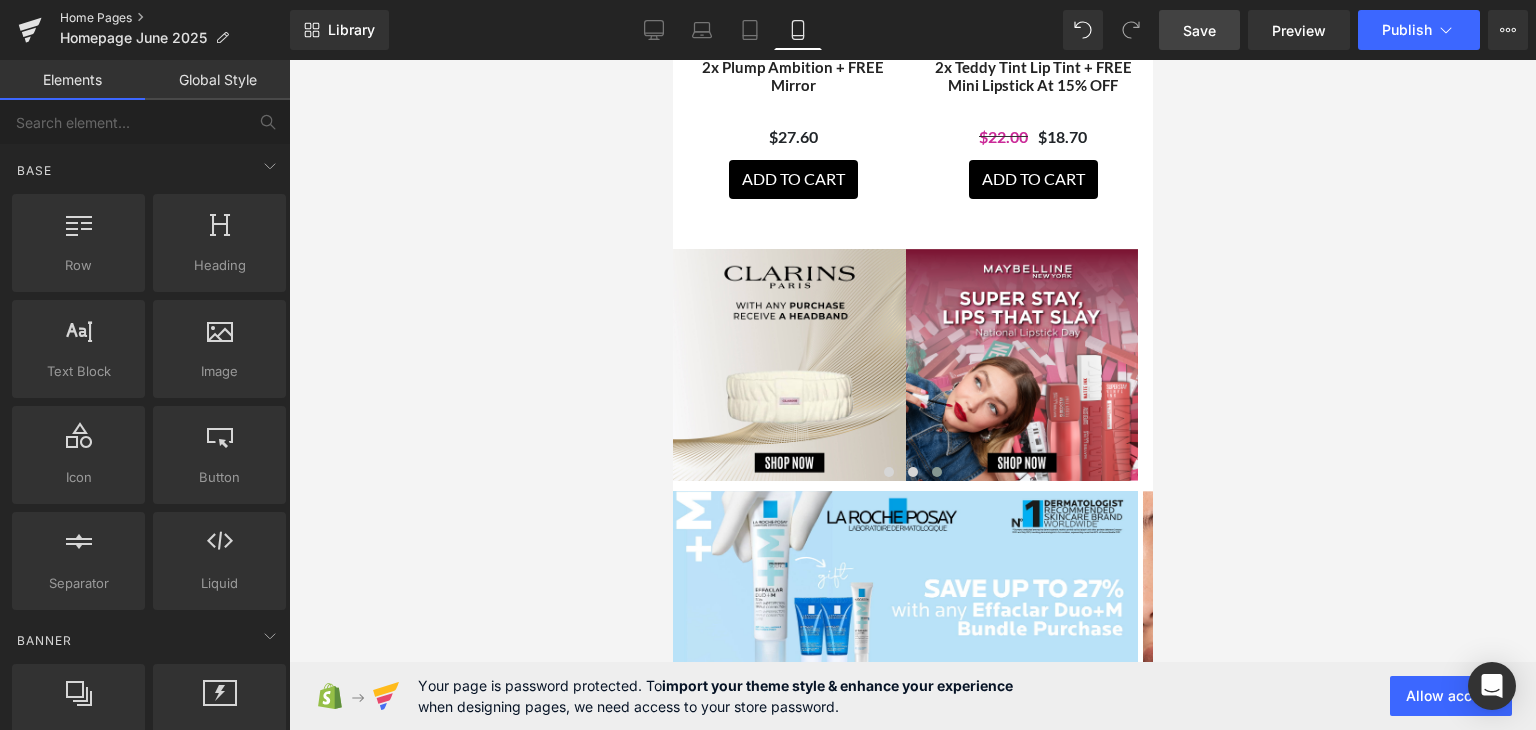 click on "Home Pages" at bounding box center (175, 18) 